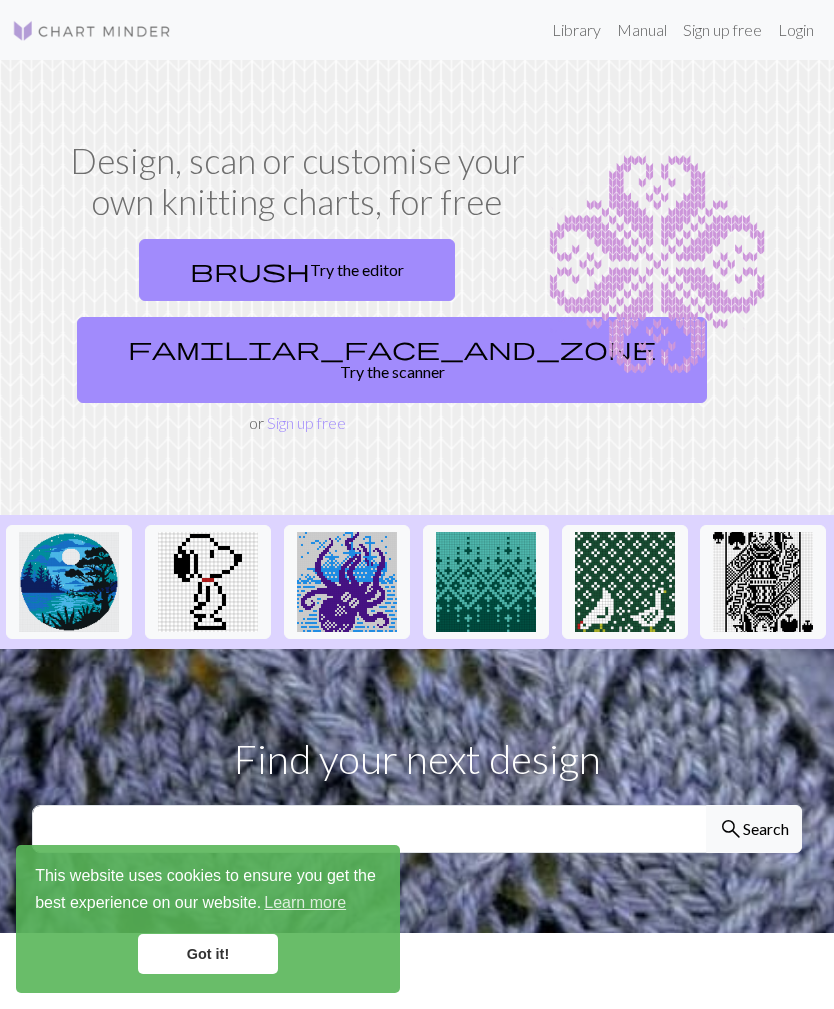 scroll, scrollTop: 0, scrollLeft: 0, axis: both 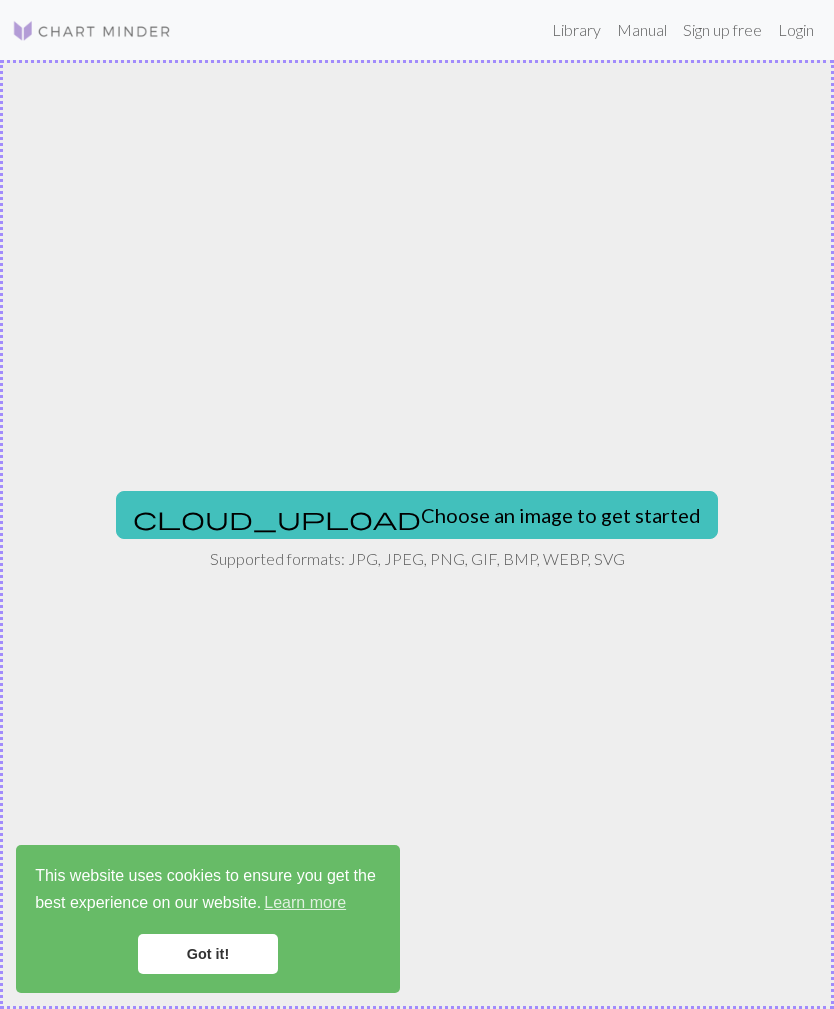 click on "cloud_upload  Choose an image to get started" at bounding box center [417, 515] 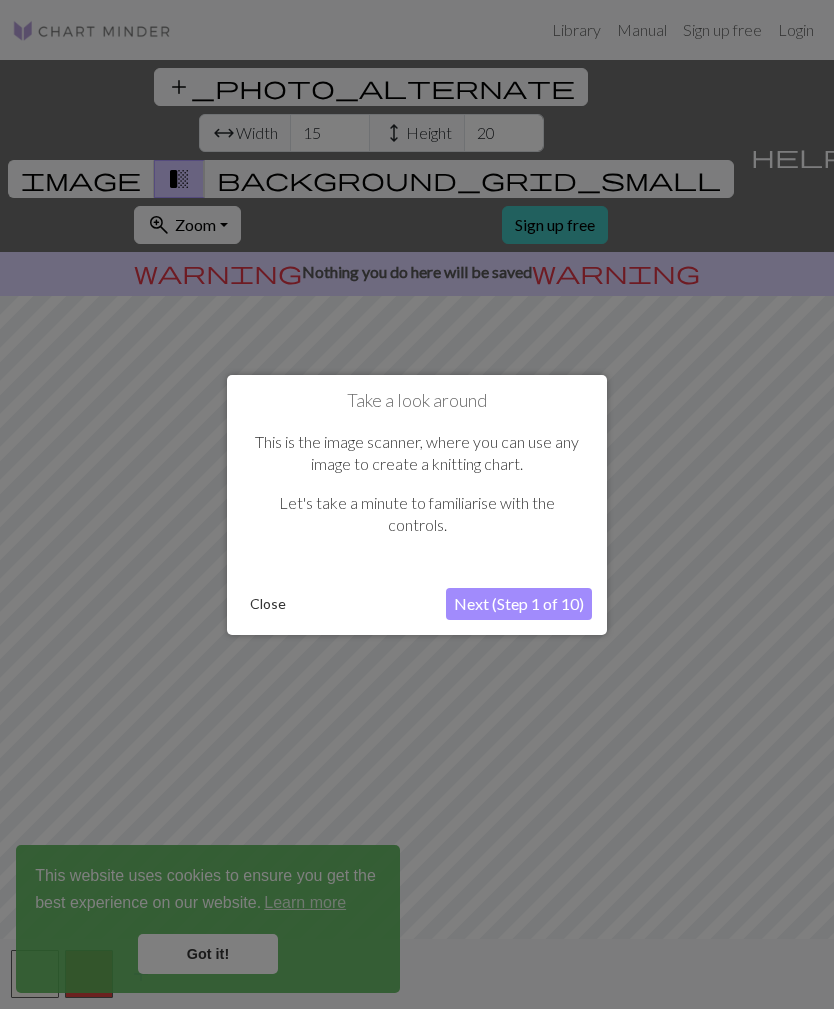 click on "Next (Step 1 of 10)" at bounding box center (519, 604) 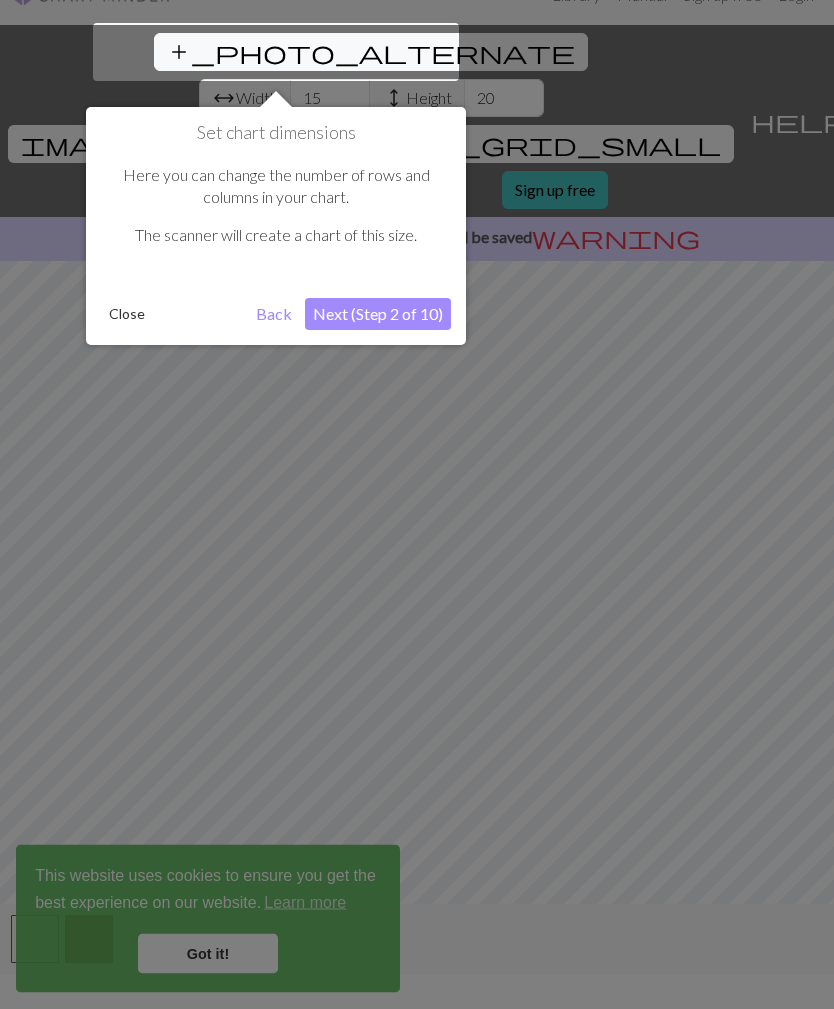 scroll, scrollTop: 38, scrollLeft: 0, axis: vertical 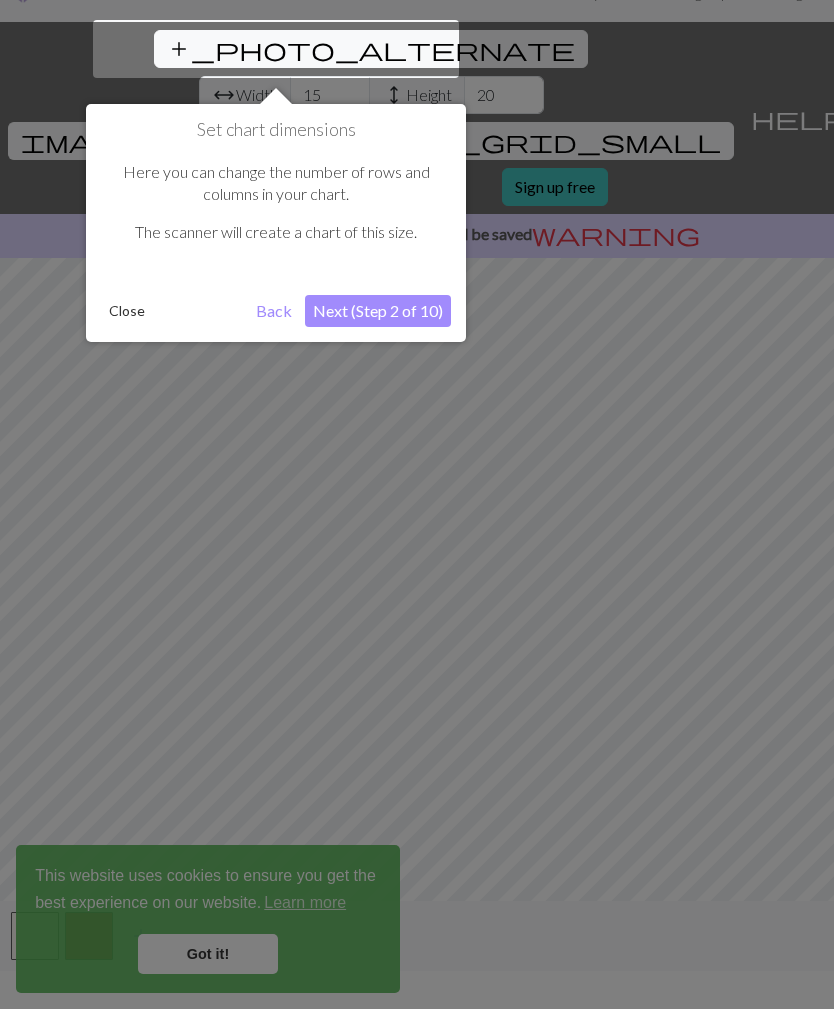 click on "Next (Step 2 of 10)" at bounding box center (378, 311) 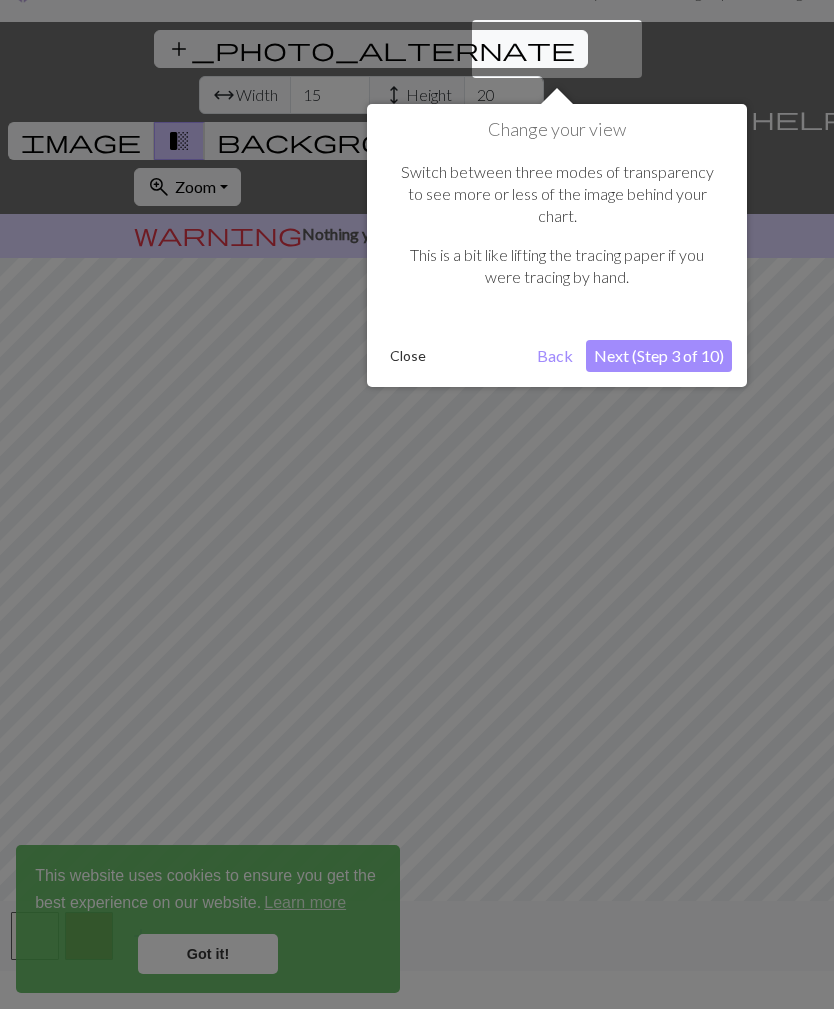 click on "Next (Step 3 of 10)" at bounding box center (659, 356) 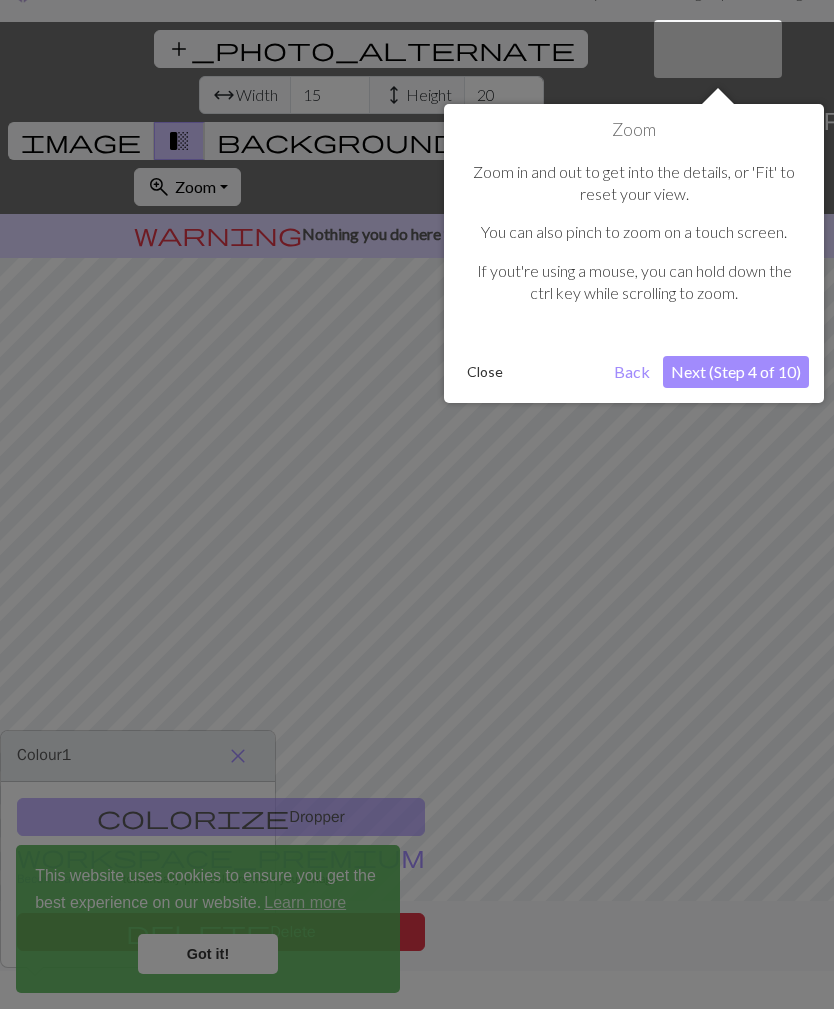 click on "Next (Step 4 of 10)" at bounding box center [736, 372] 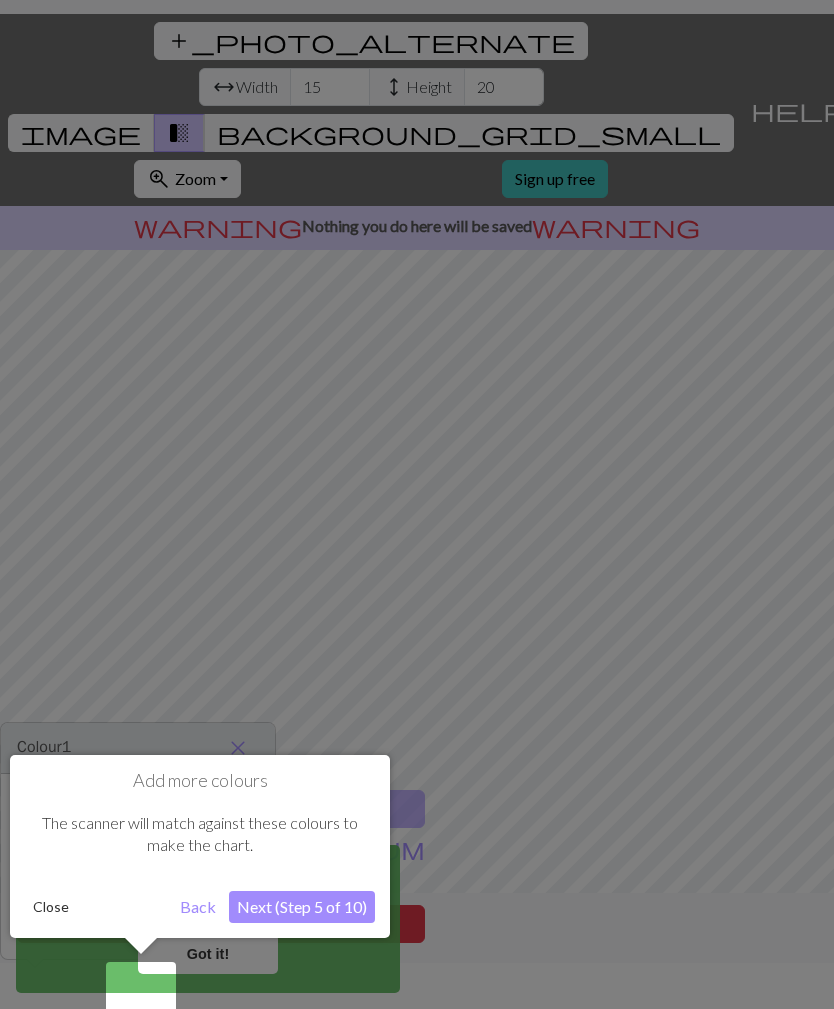 scroll, scrollTop: 64, scrollLeft: 0, axis: vertical 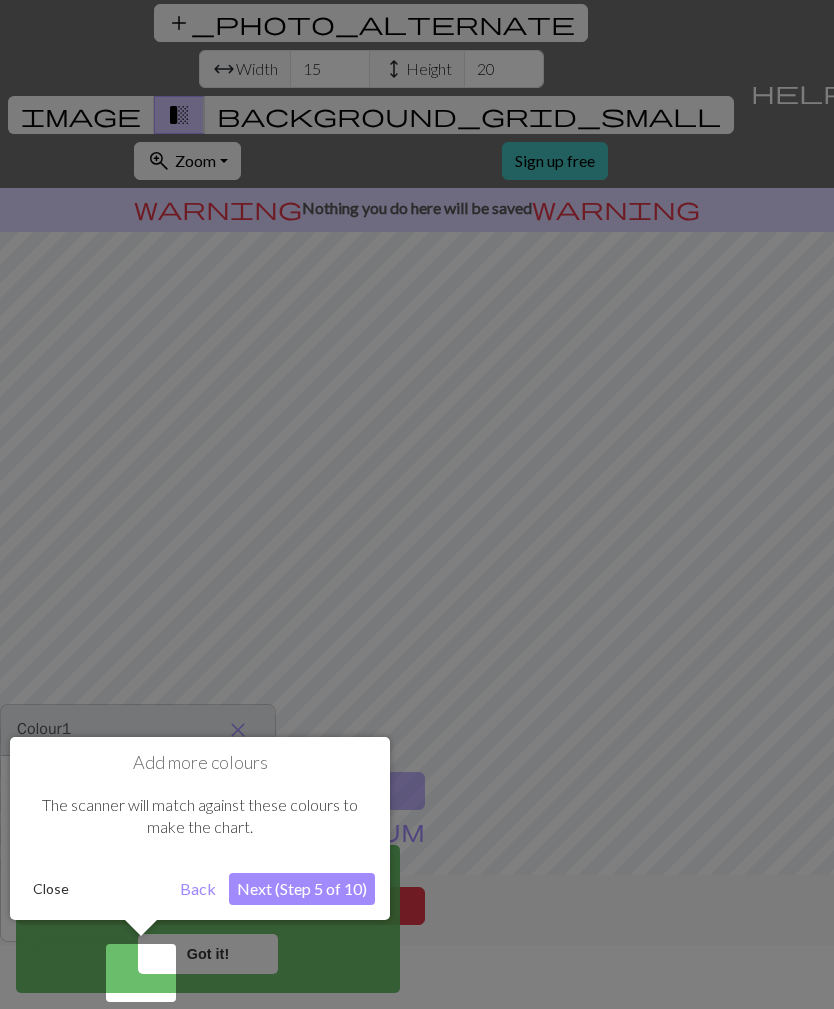 click on "Next (Step 5 of 10)" at bounding box center [302, 889] 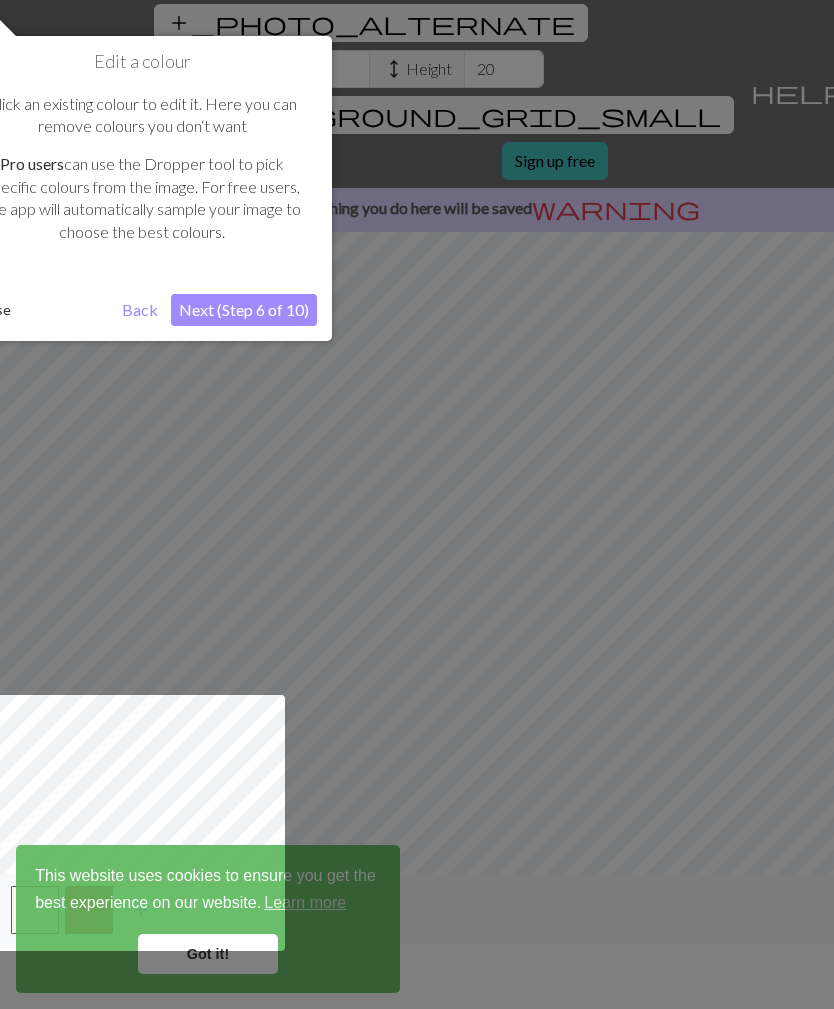click on "Next (Step 6 of 10)" at bounding box center [244, 310] 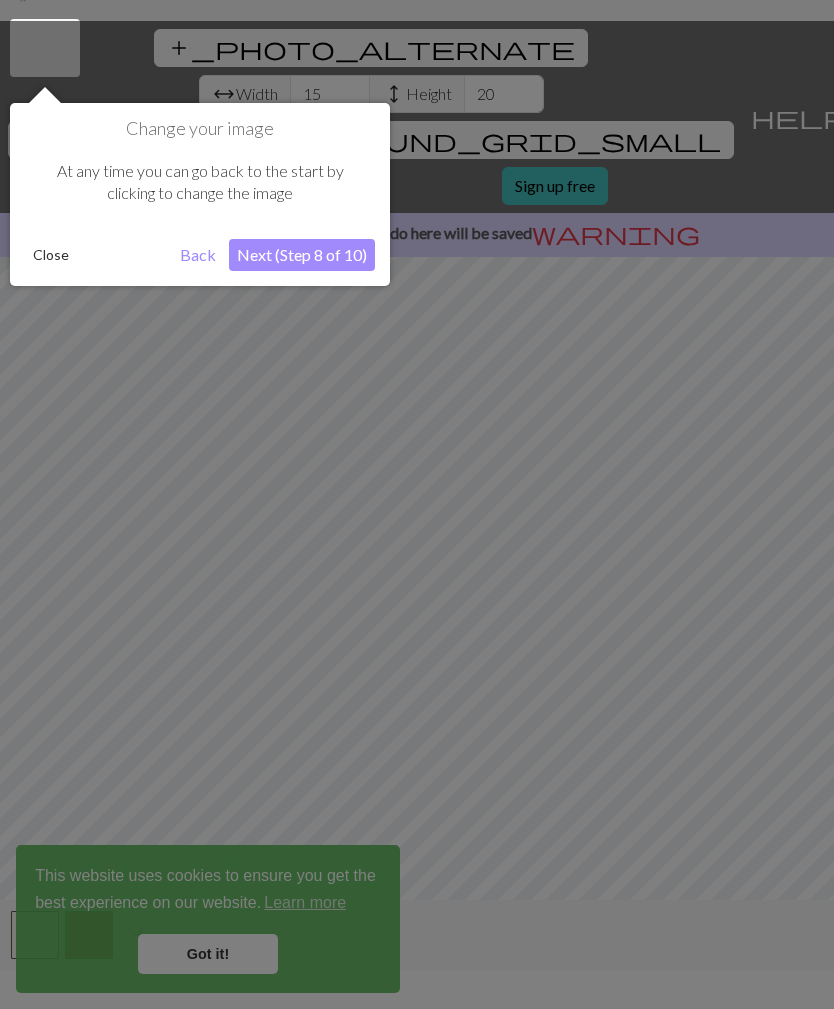 scroll, scrollTop: 38, scrollLeft: 0, axis: vertical 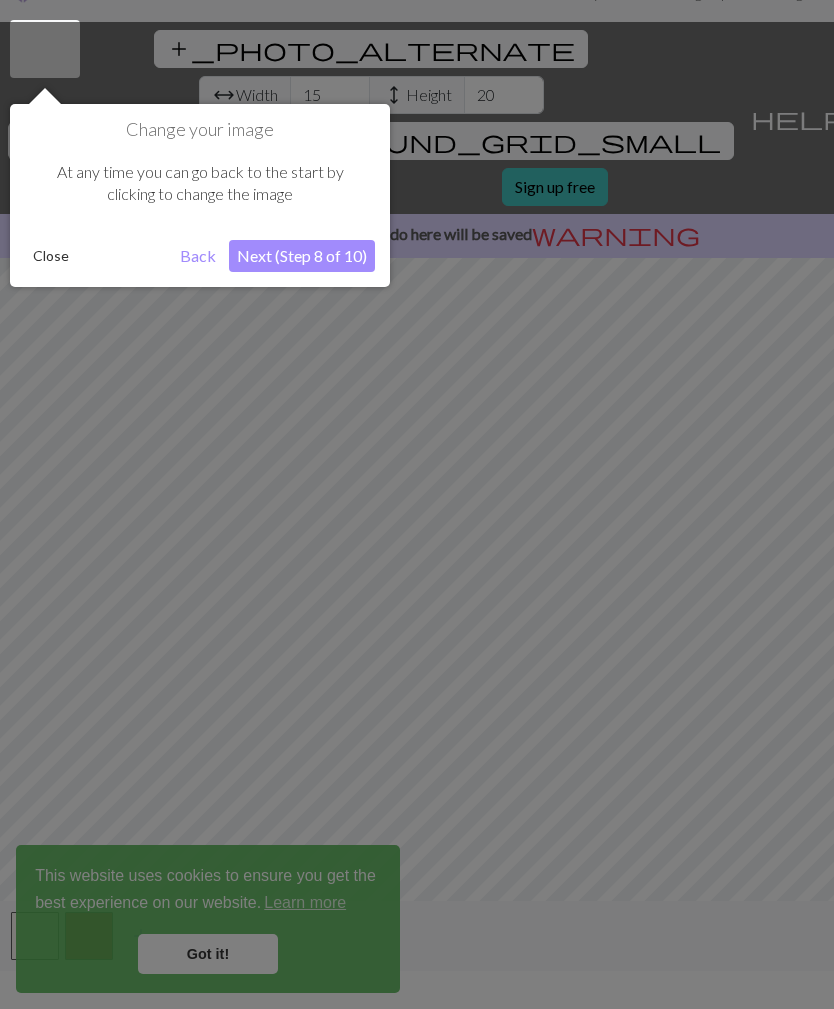 click on "Next (Step 8 of 10)" at bounding box center [302, 256] 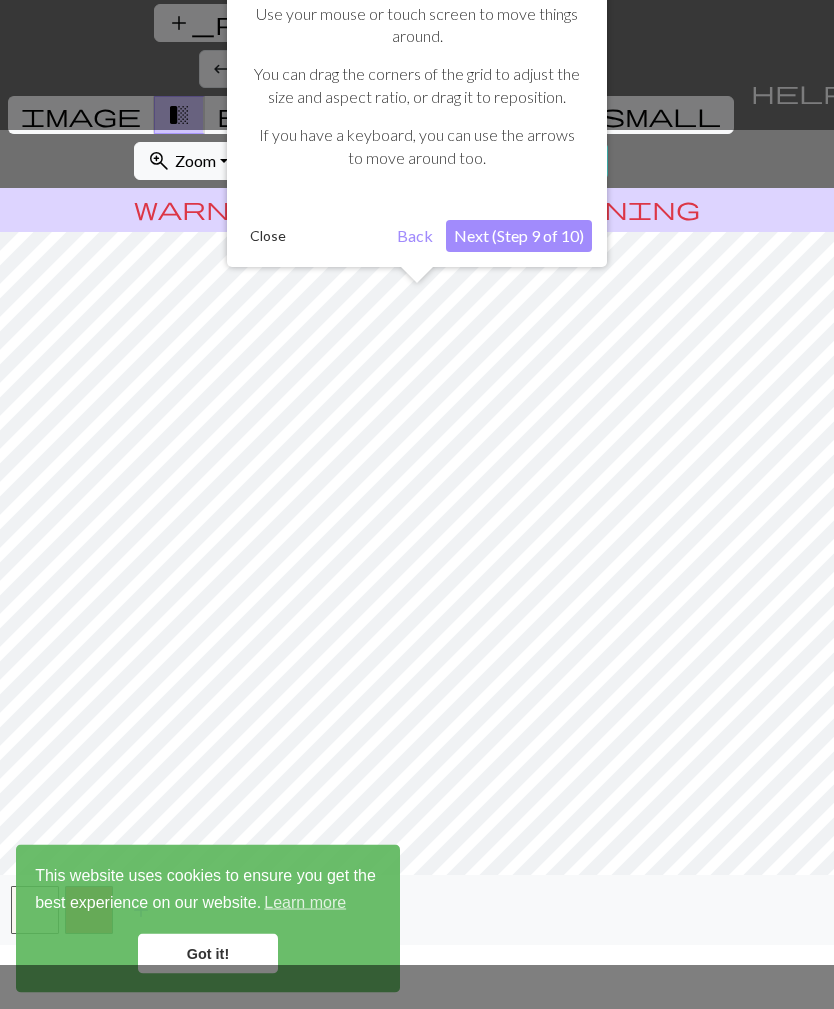 scroll, scrollTop: 64, scrollLeft: 0, axis: vertical 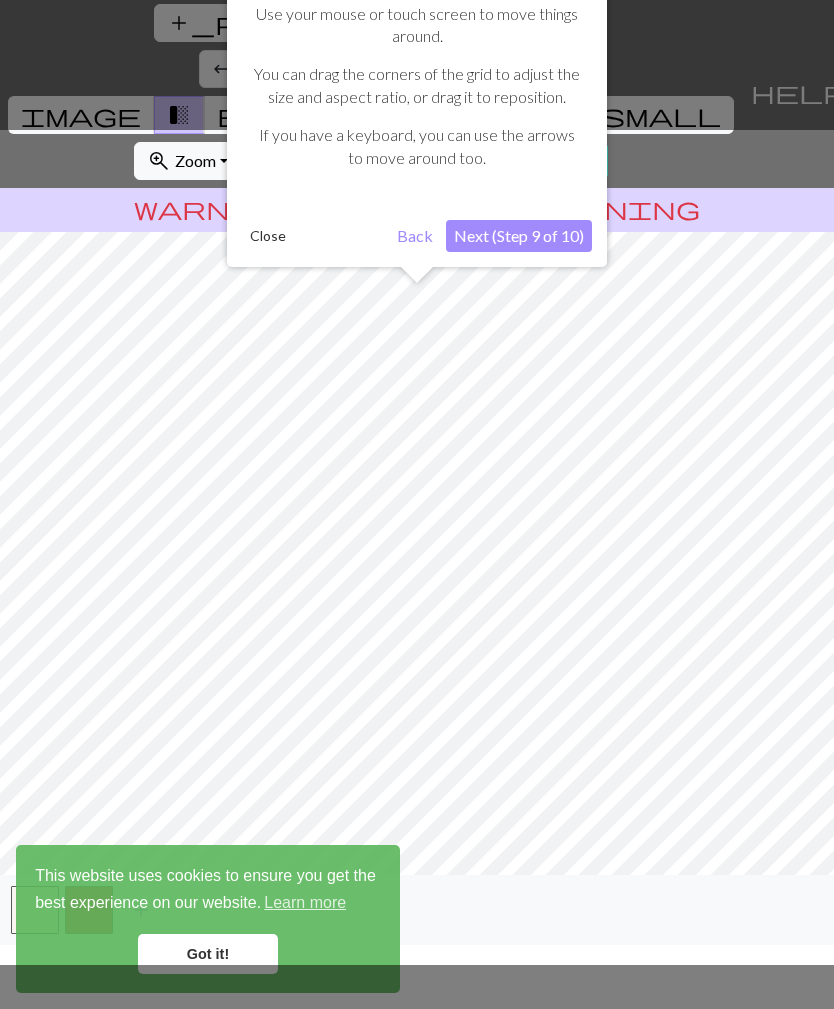 click on "Next (Step 9 of 10)" at bounding box center [519, 236] 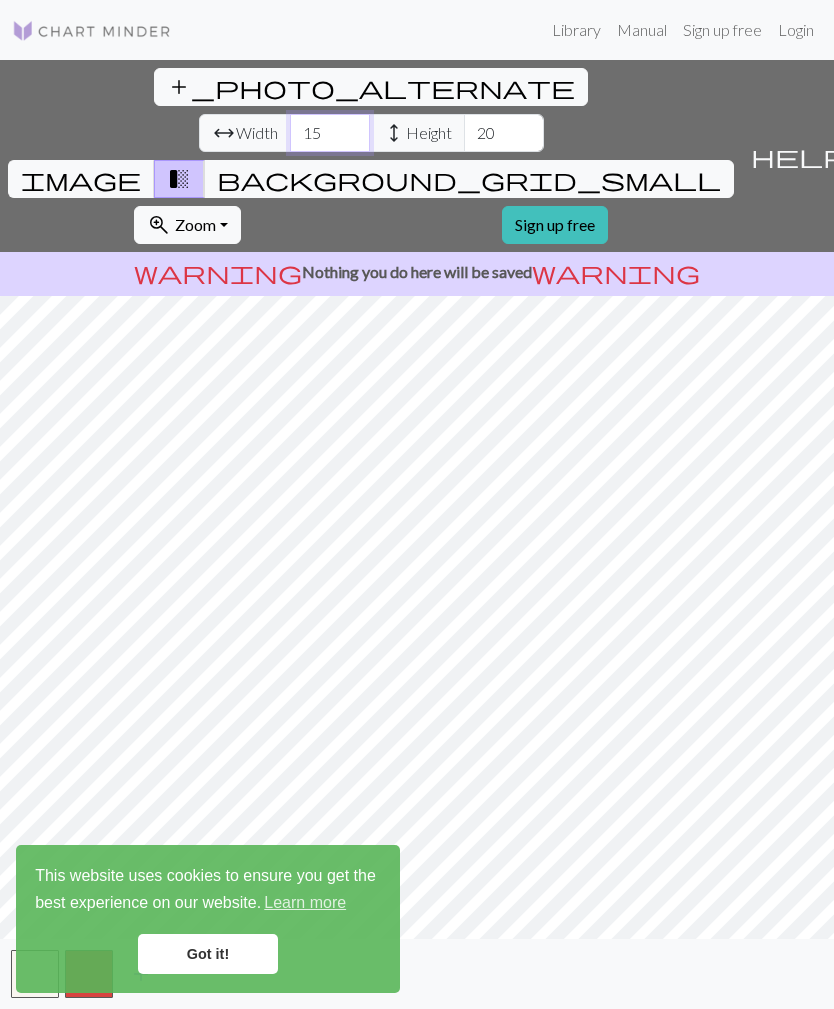 click on "15" at bounding box center [330, 133] 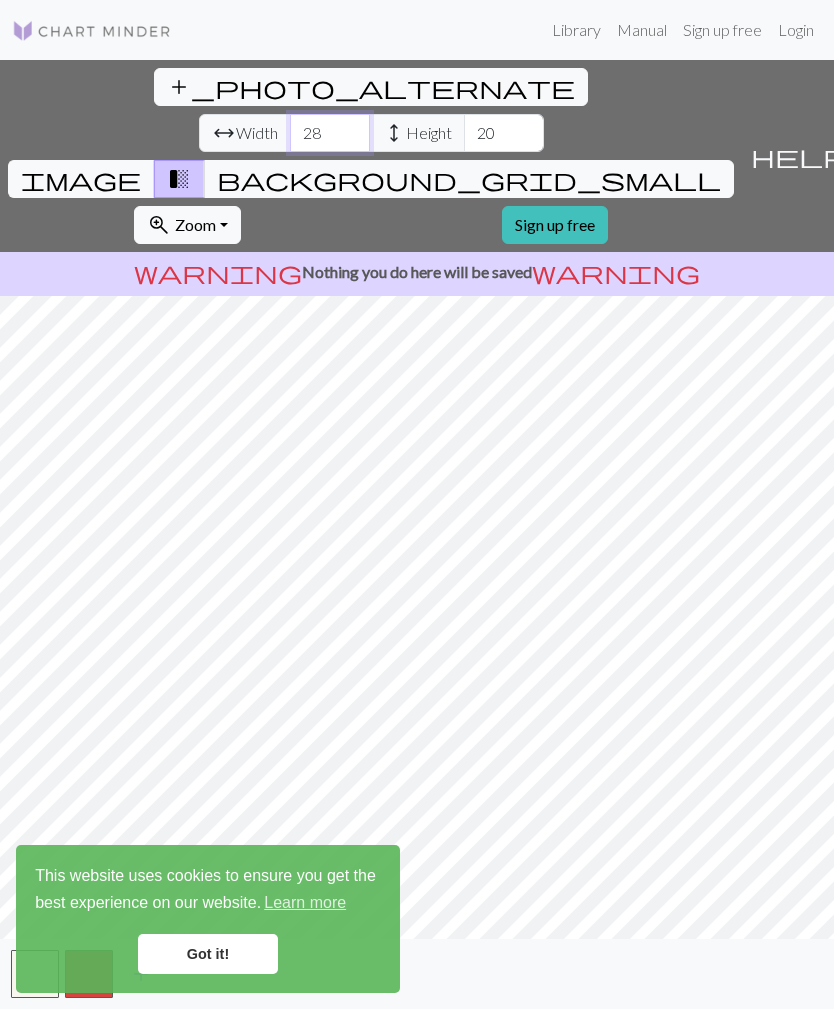 type on "28" 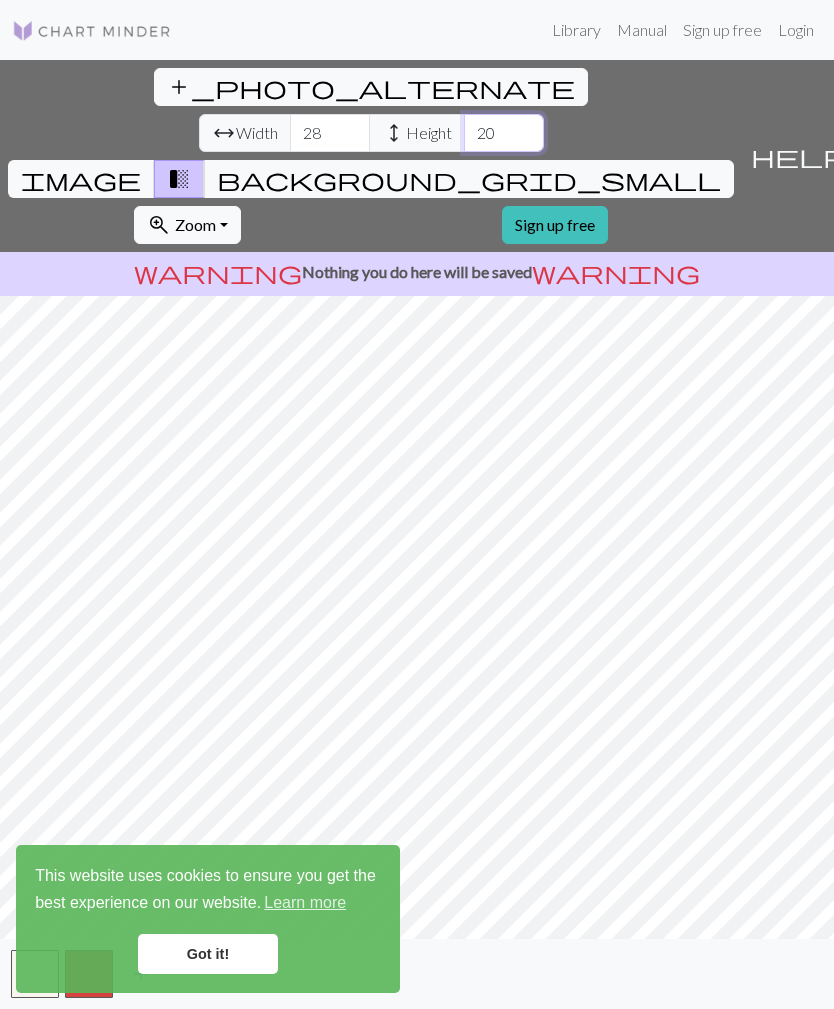 click on "20" at bounding box center [504, 133] 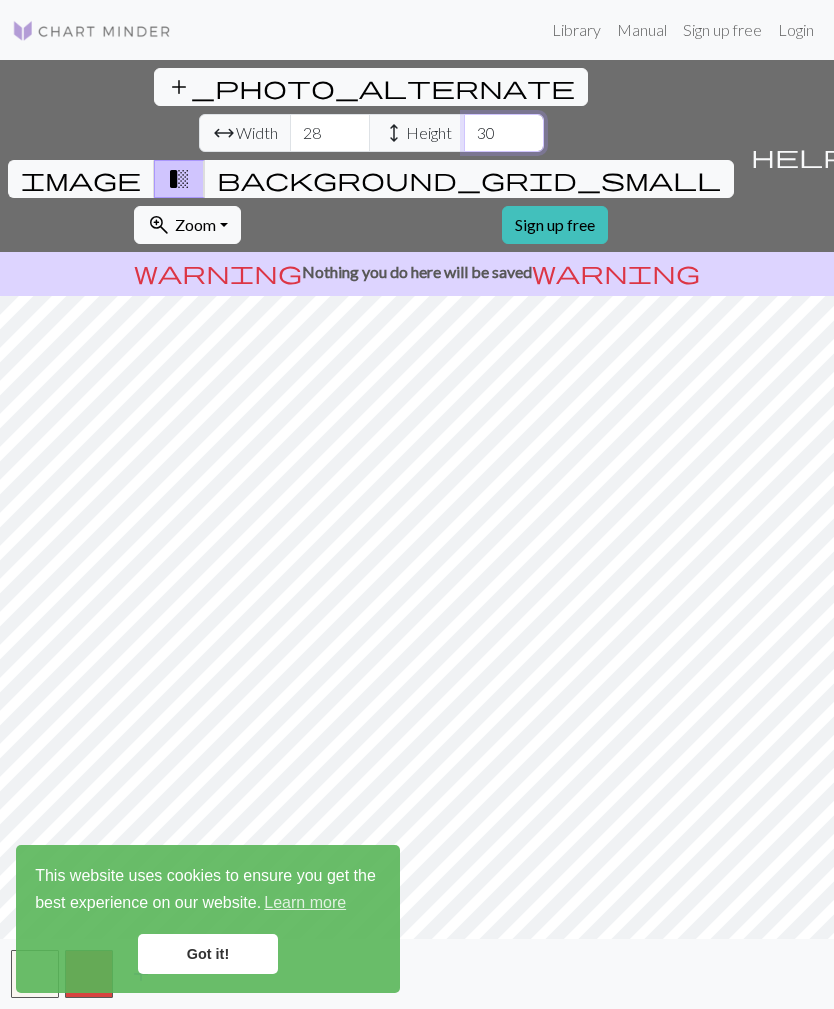 type on "3" 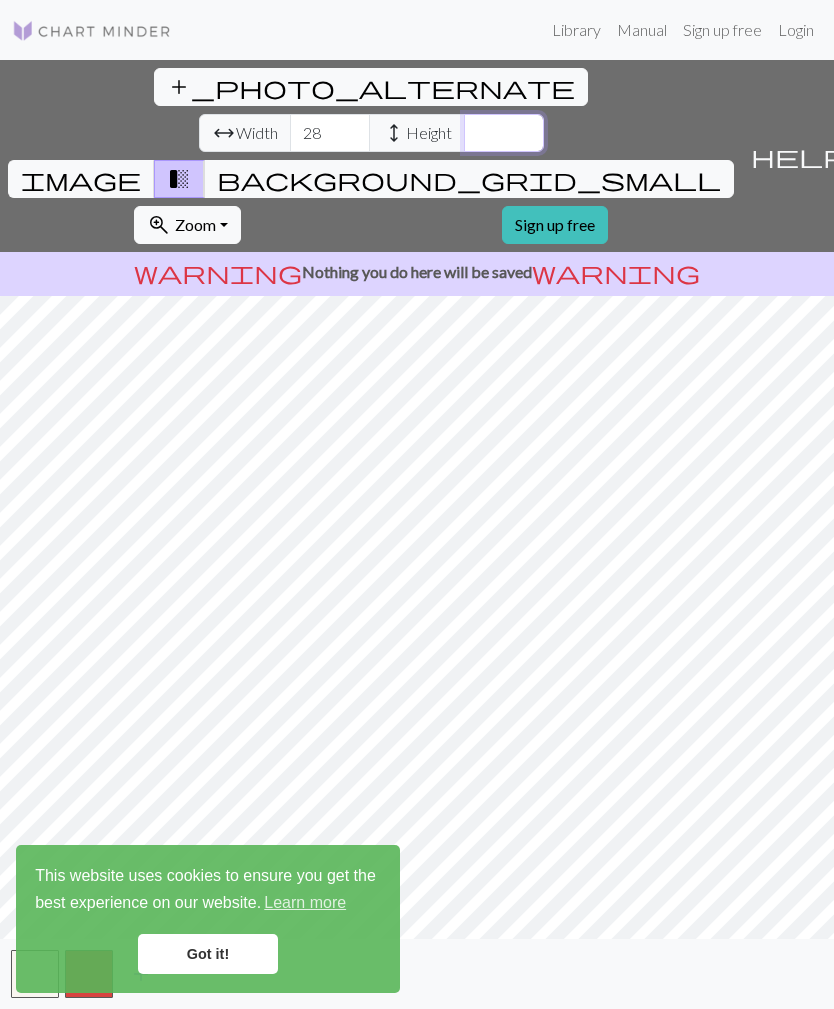 type 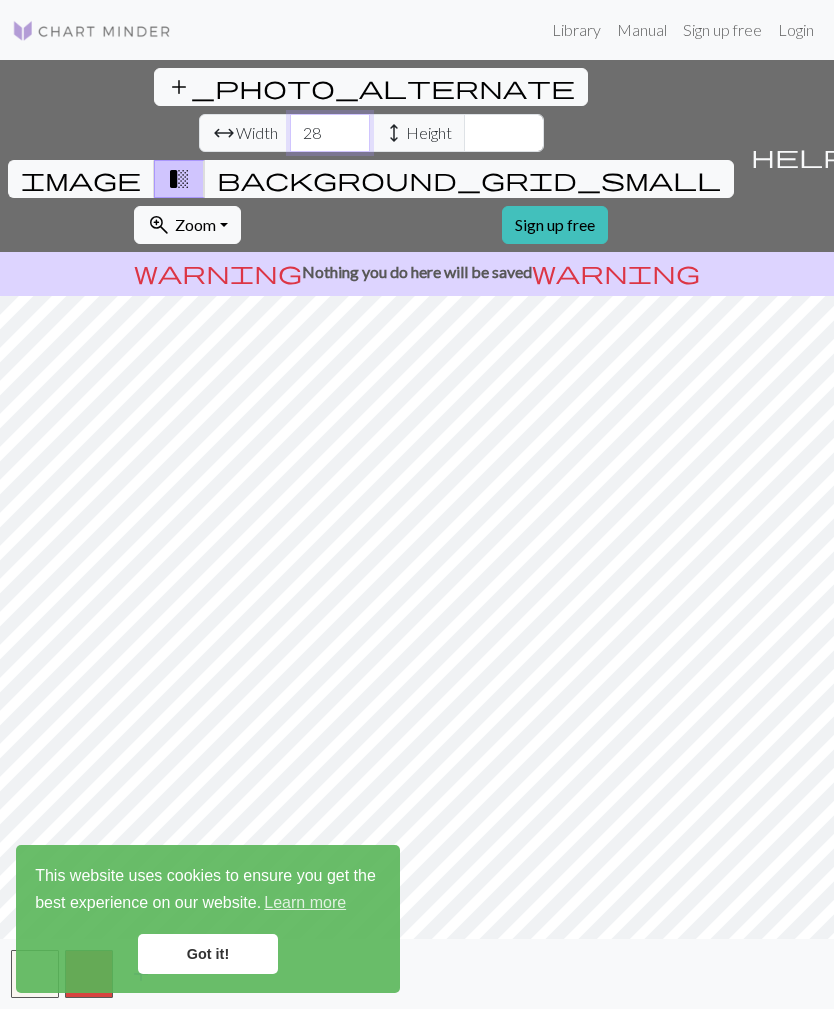 click on "28" at bounding box center [330, 133] 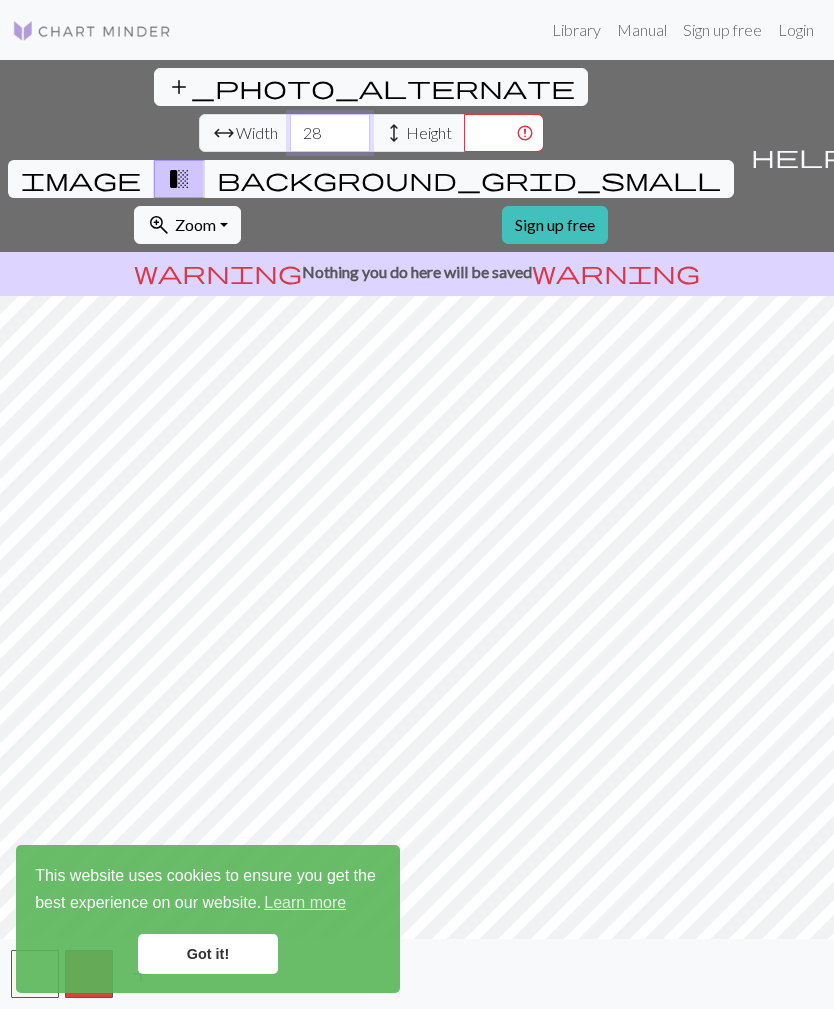 type on "2" 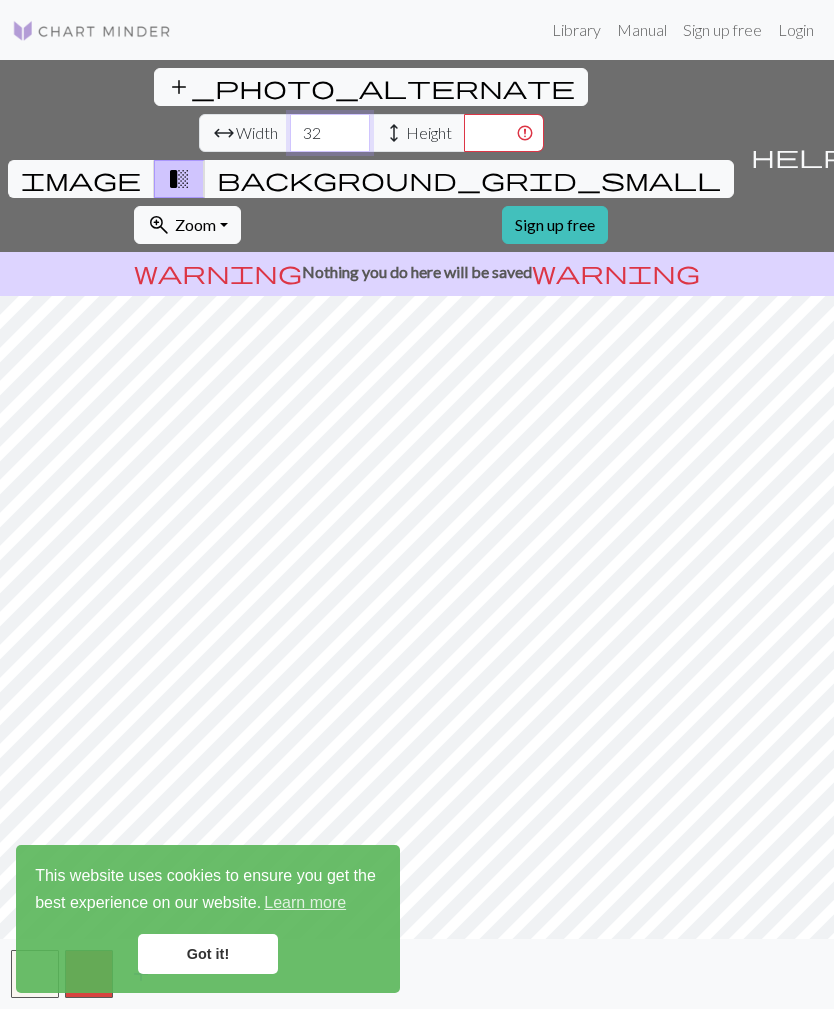 type on "32" 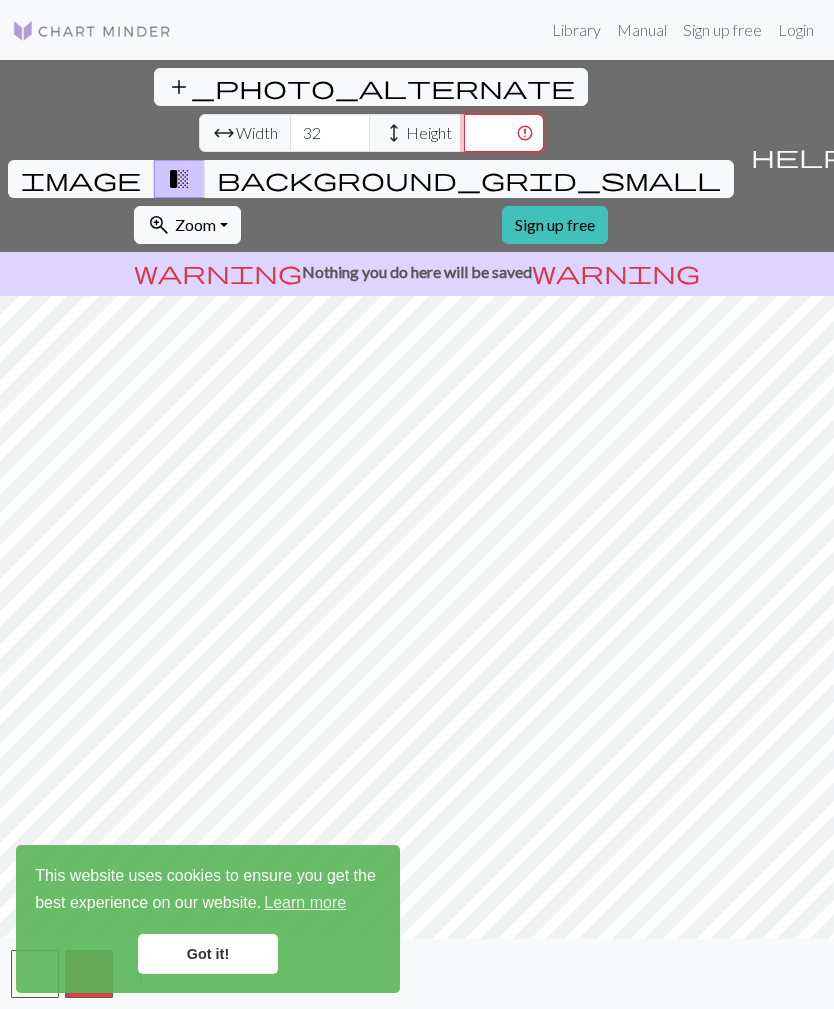 click at bounding box center (504, 133) 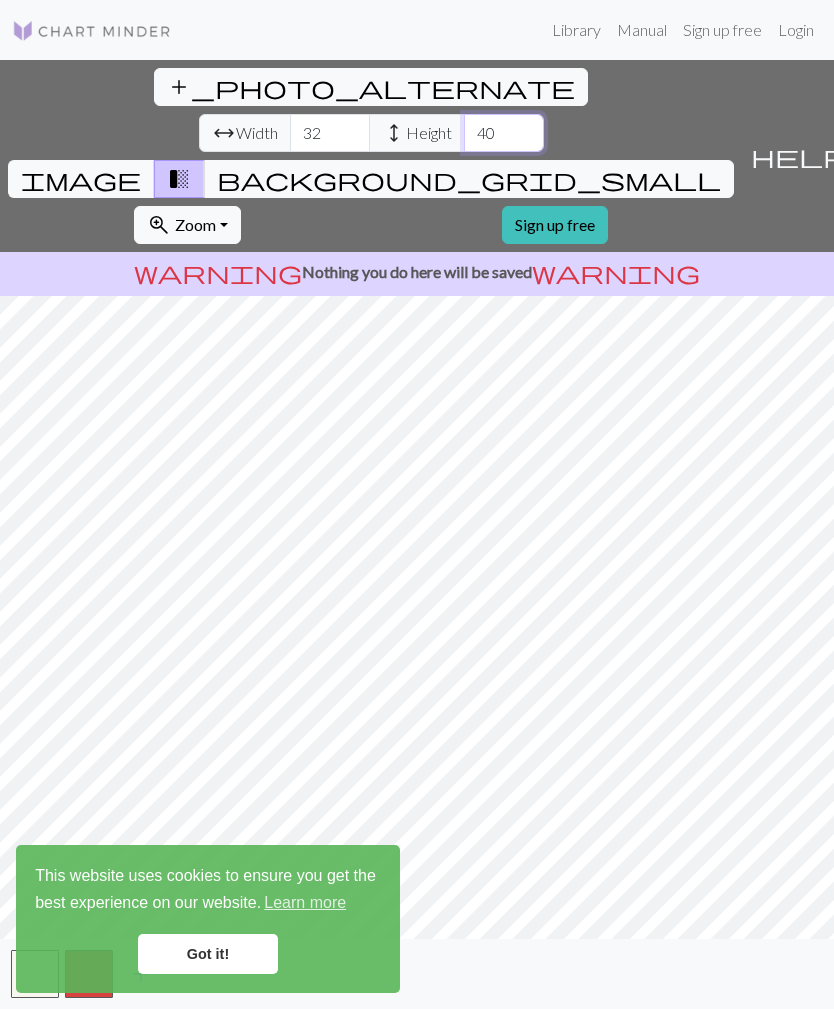 type on "40" 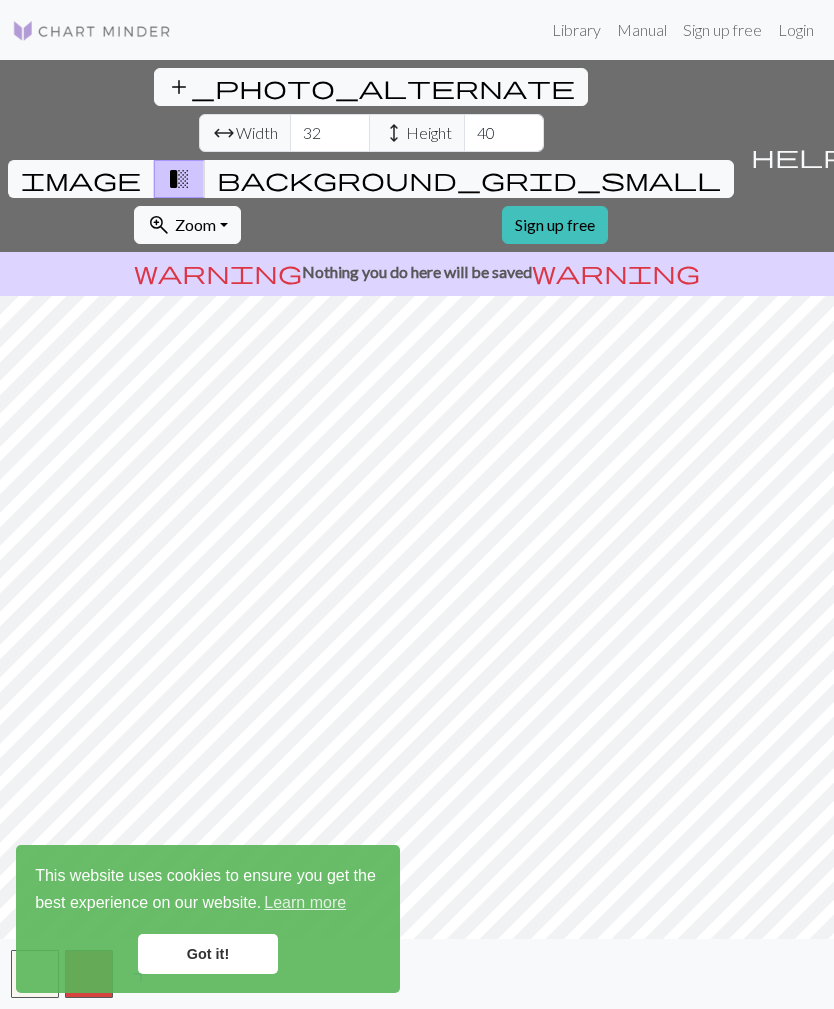 click on "Got it!" at bounding box center (208, 954) 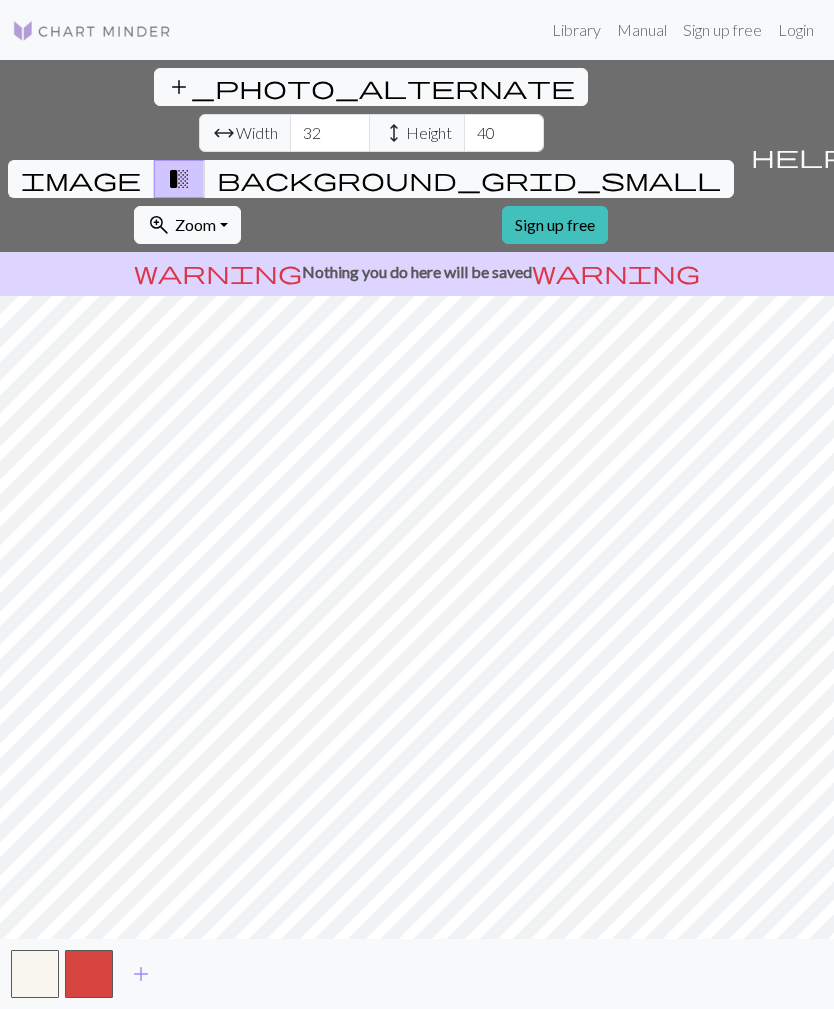 click on "add" at bounding box center [141, 974] 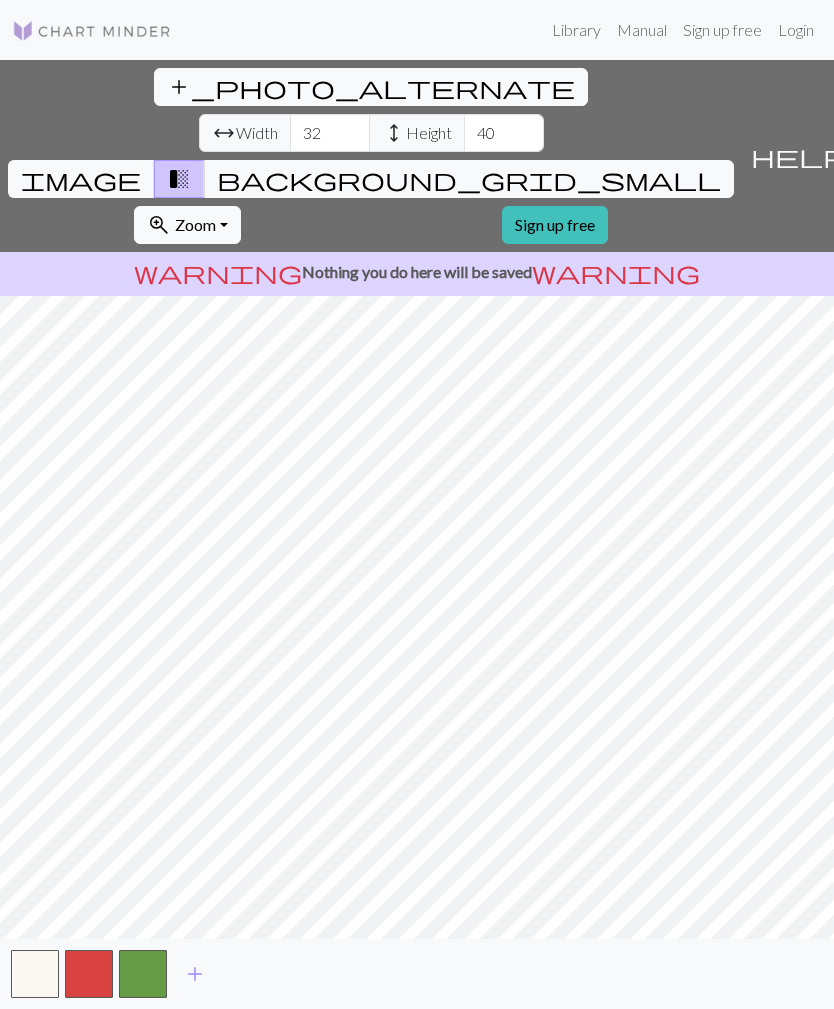 click on "add" at bounding box center (195, 974) 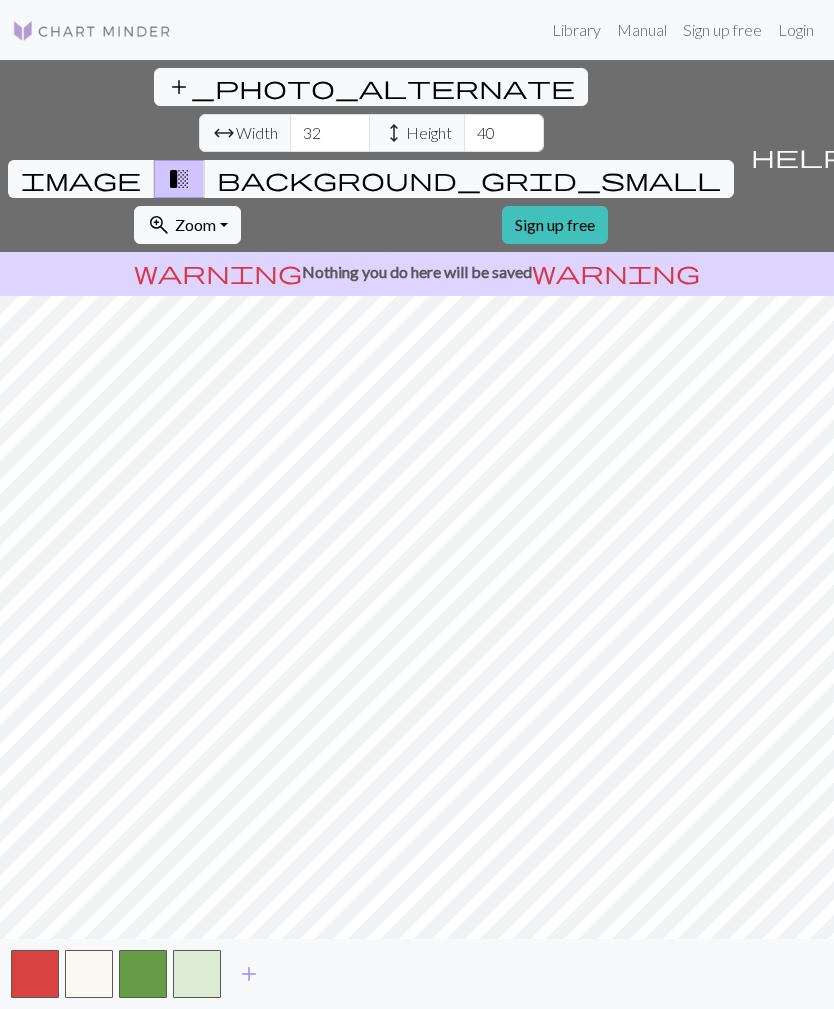 click on "add" at bounding box center (249, 974) 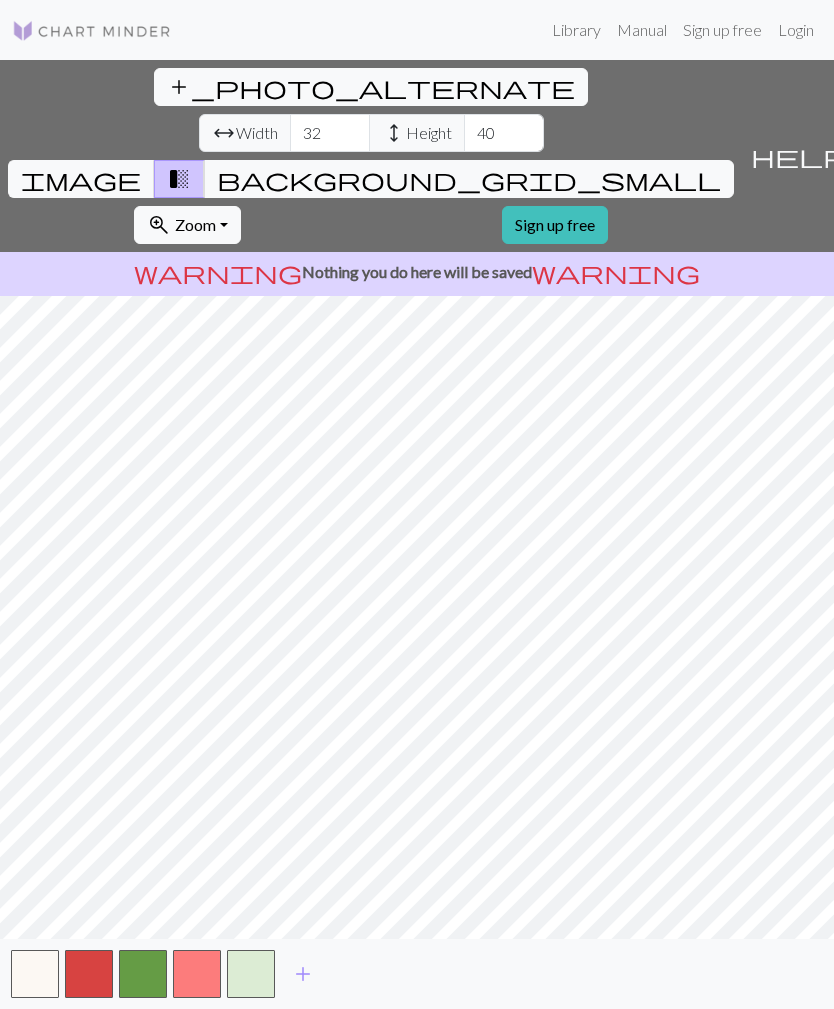 click on "add" at bounding box center (303, 974) 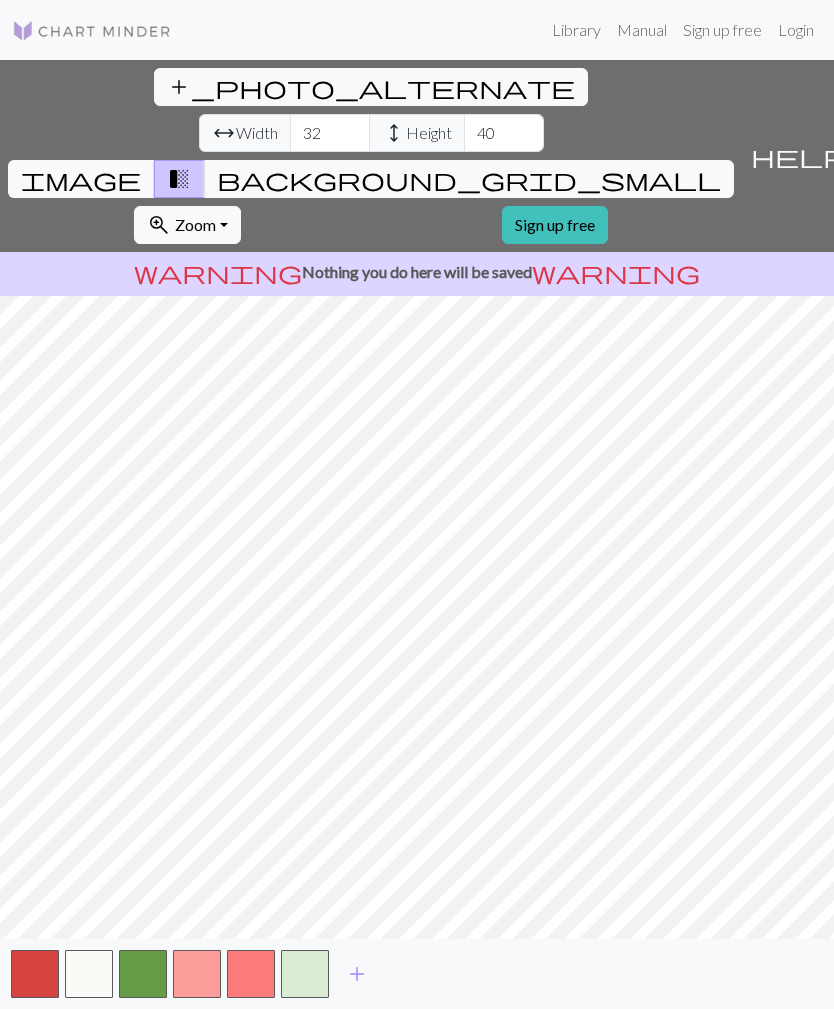 click on "add" at bounding box center (357, 974) 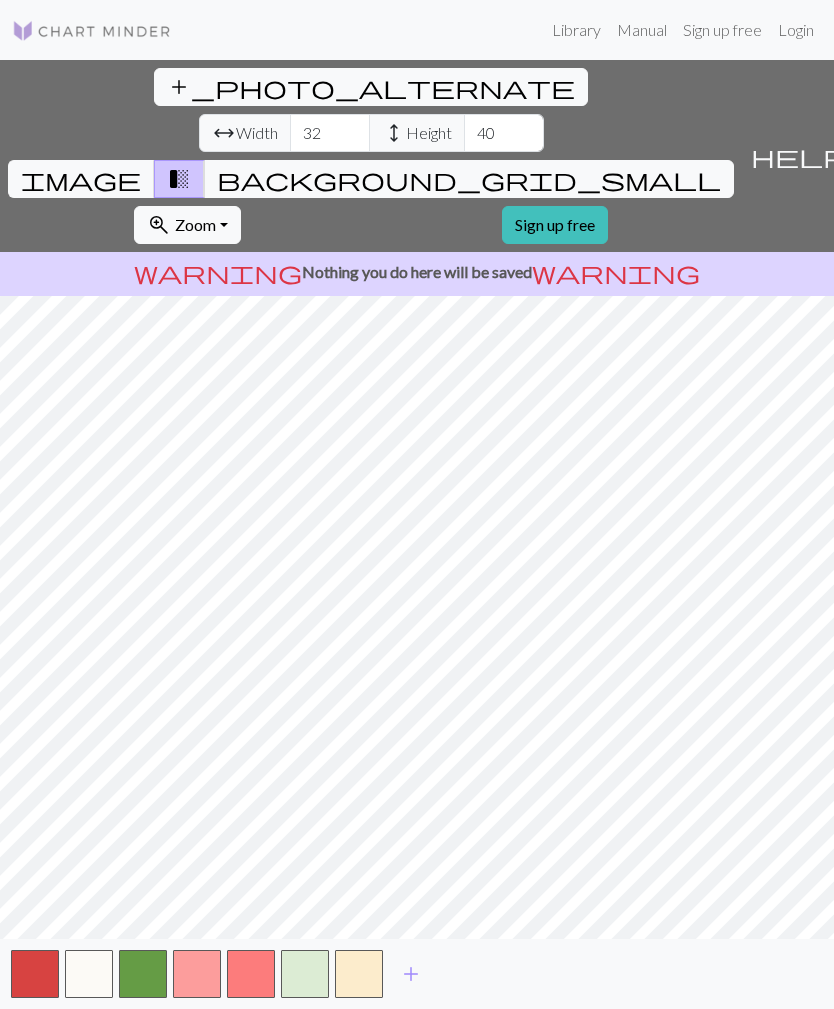 click on "add" at bounding box center (411, 974) 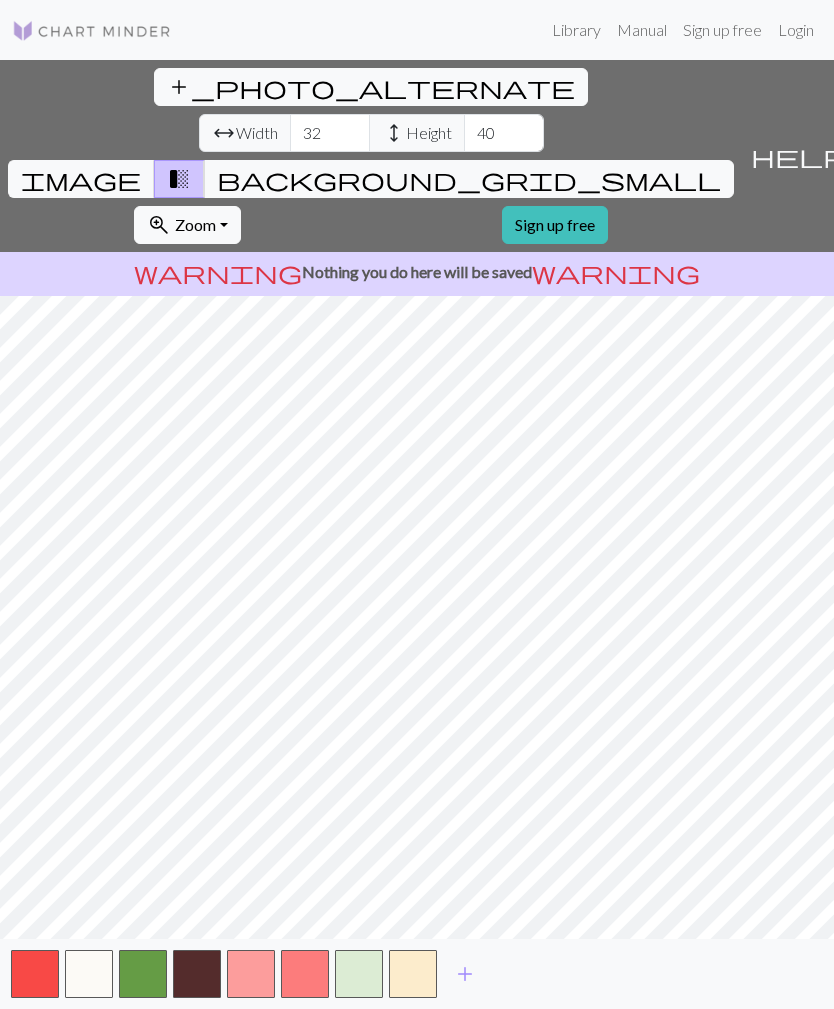 click on "add" at bounding box center (465, 974) 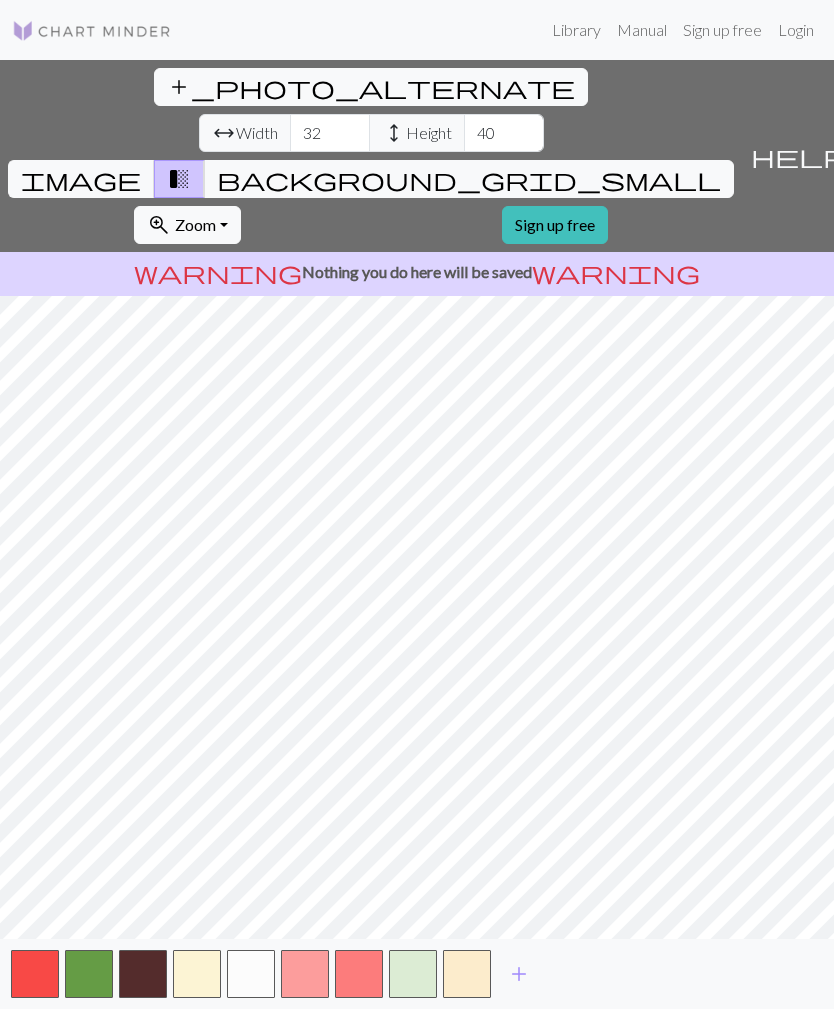 click on "background_grid_small" at bounding box center [469, 179] 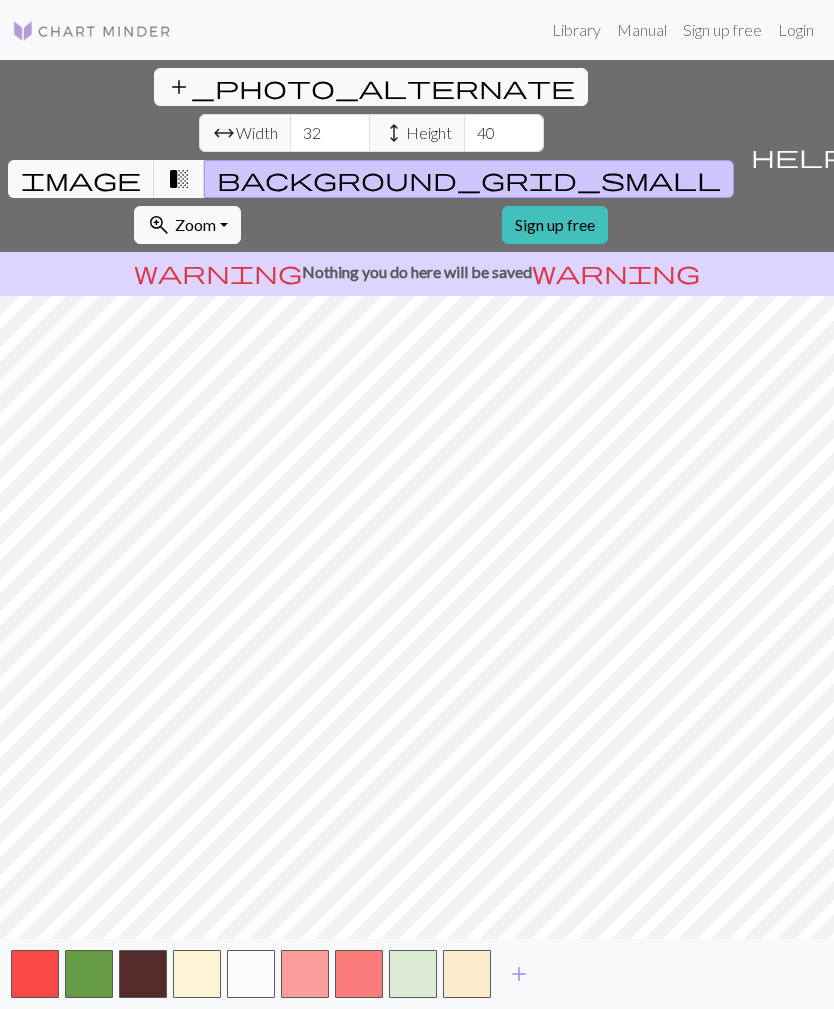 click on "add" at bounding box center [519, 974] 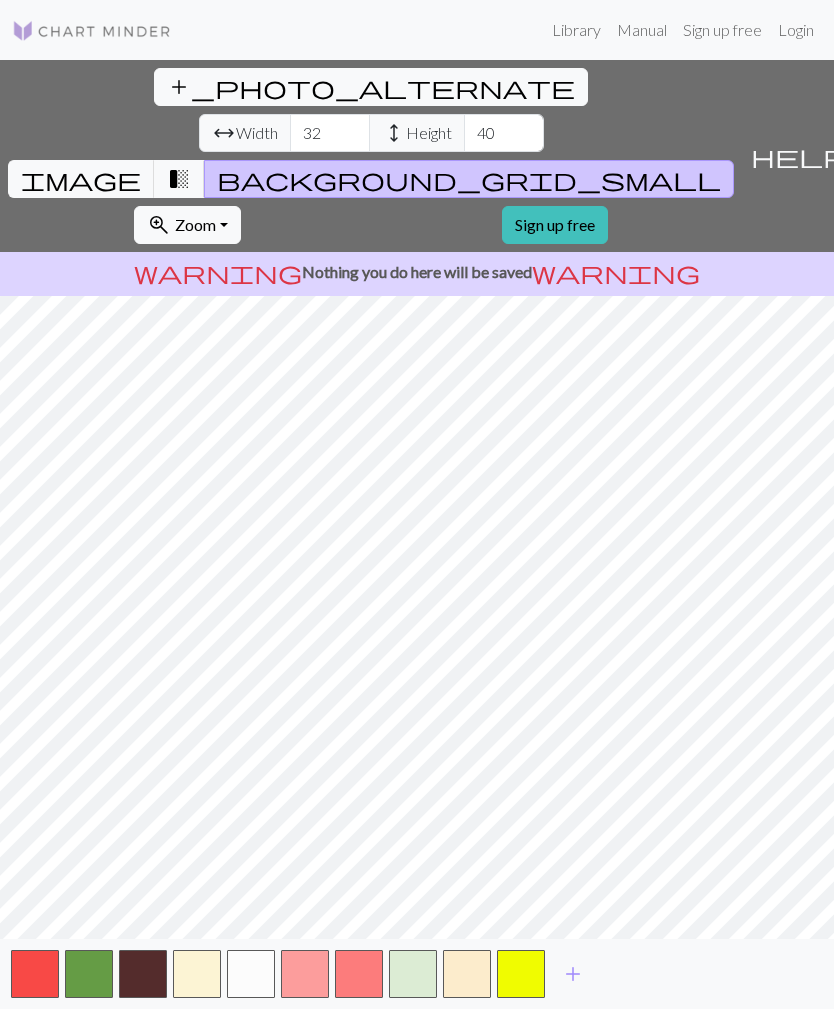 click on "add" at bounding box center [573, 974] 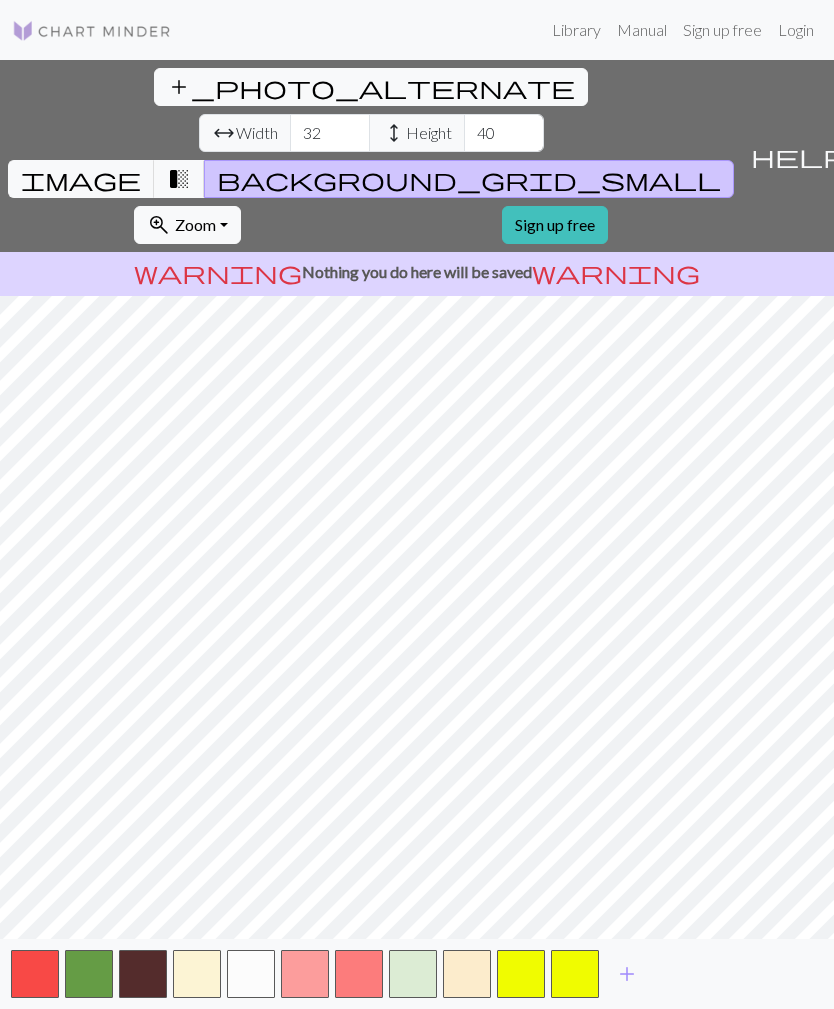 click at bounding box center (575, 974) 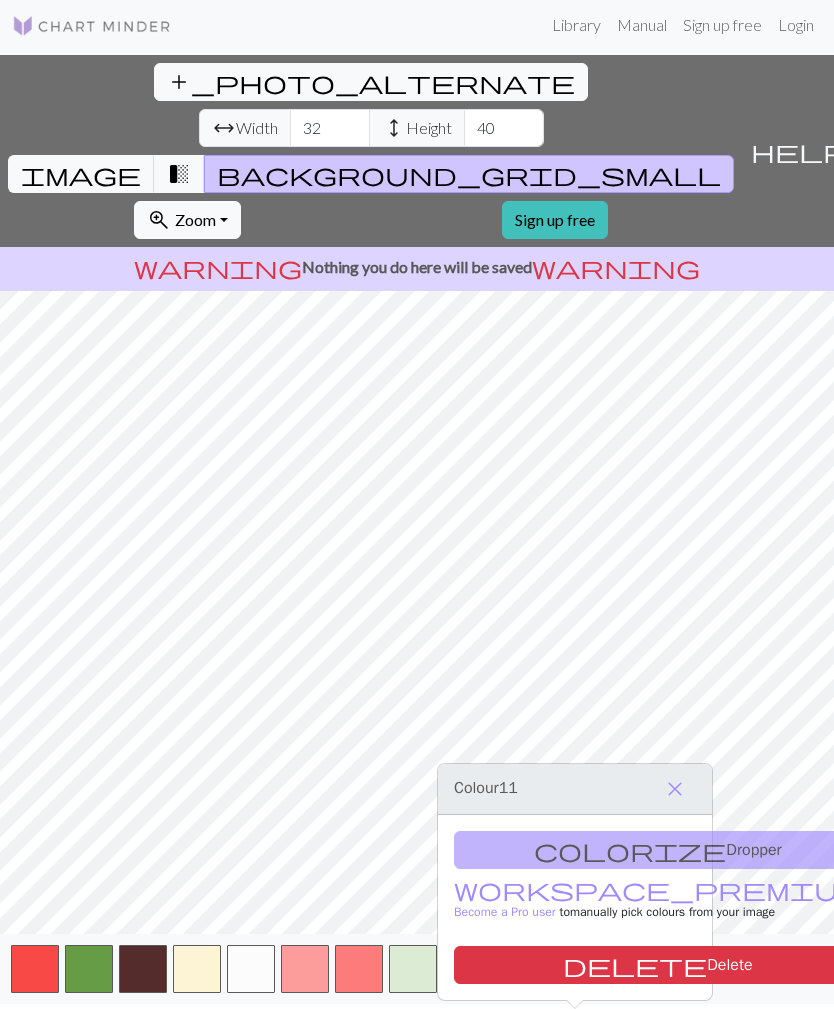 click on "add" at bounding box center (627, 969) 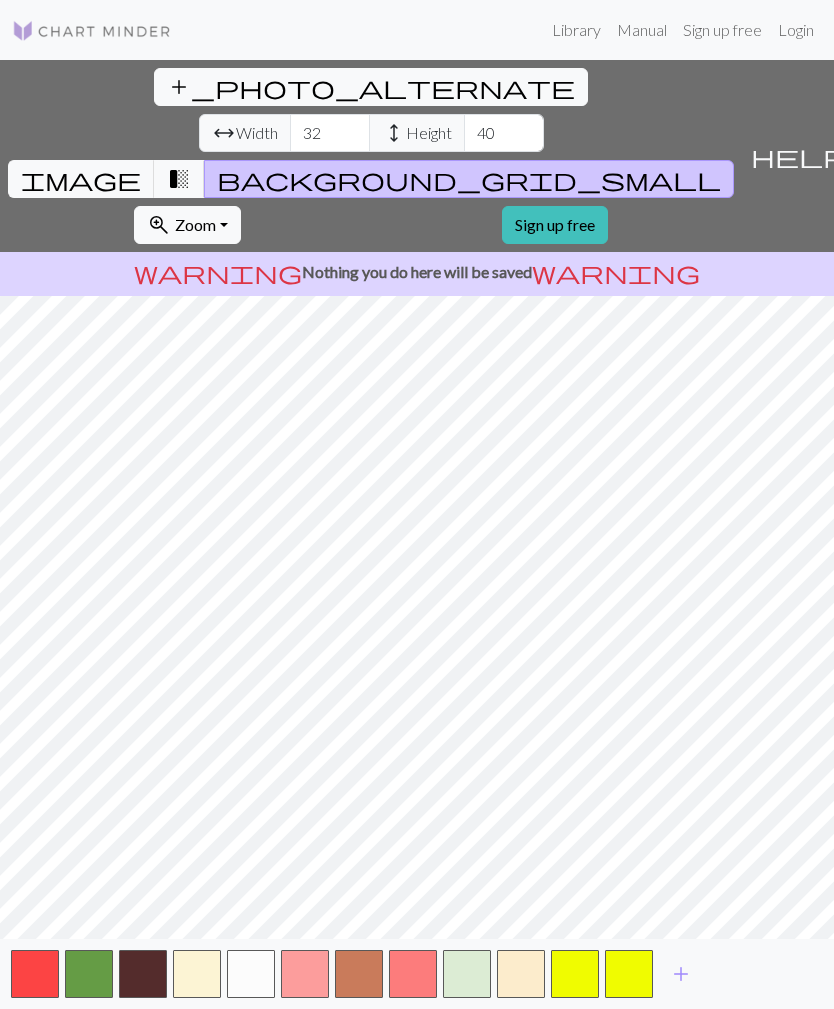 click on "add" at bounding box center (681, 974) 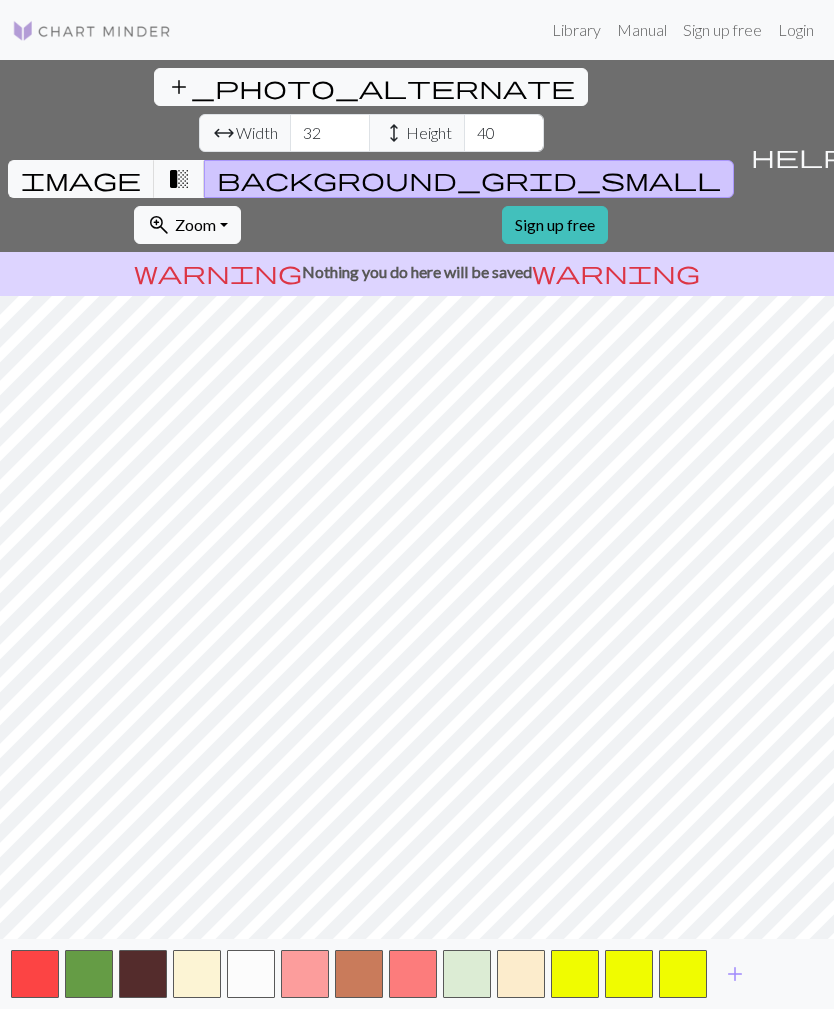 click on "add" at bounding box center [735, 974] 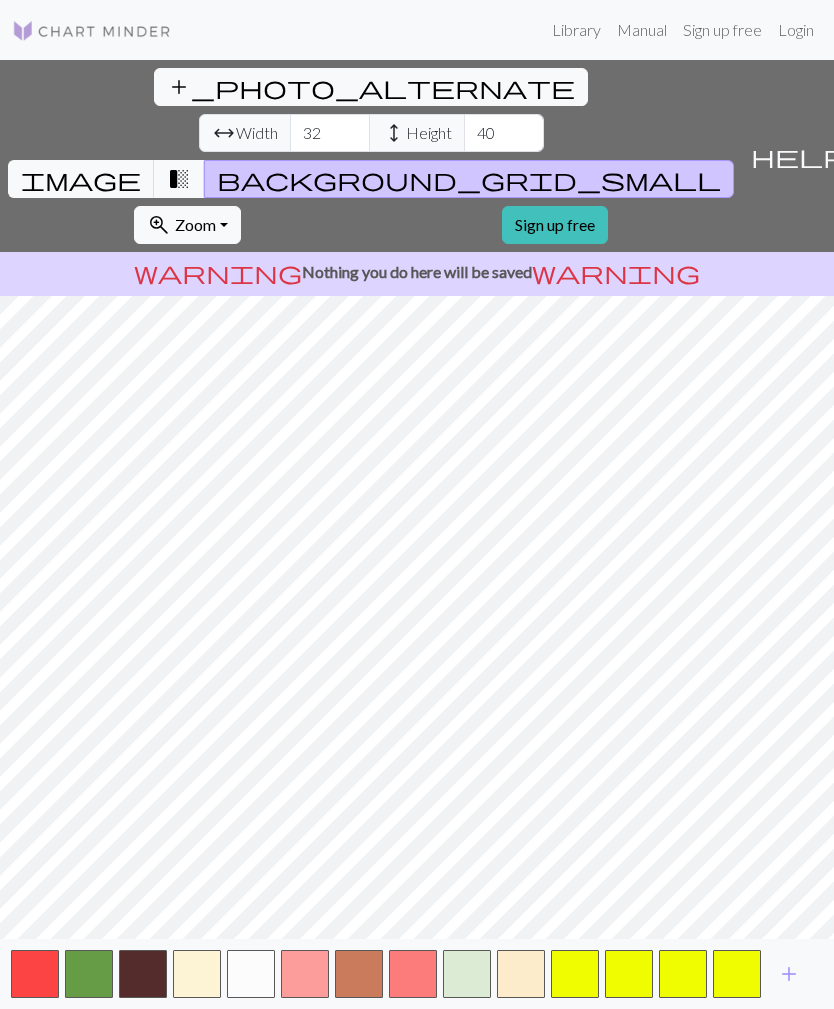 click on "add" at bounding box center [789, 974] 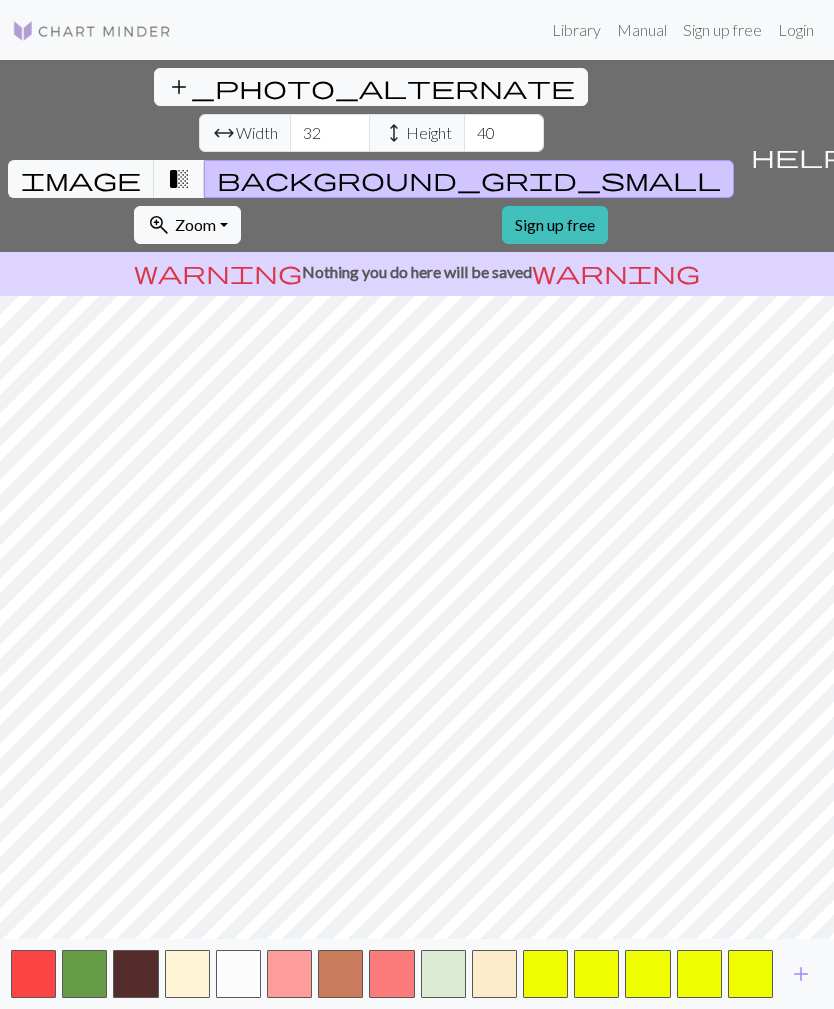click on "add" at bounding box center (801, 974) 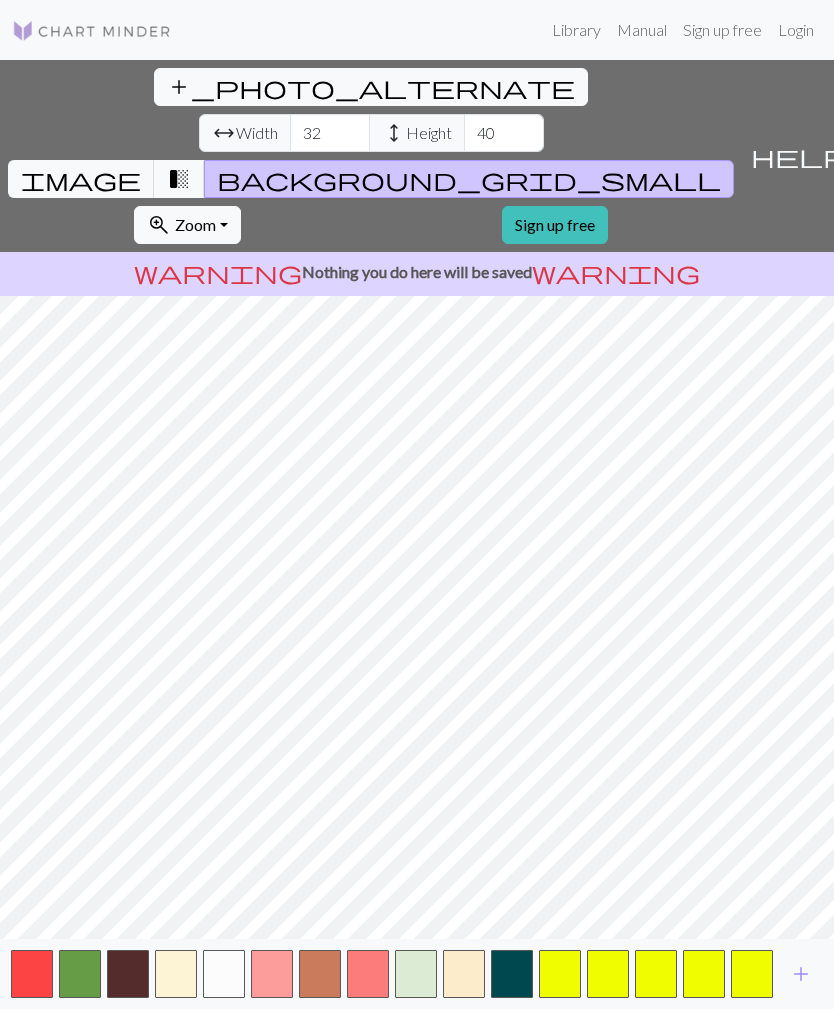 click on "add" at bounding box center (801, 974) 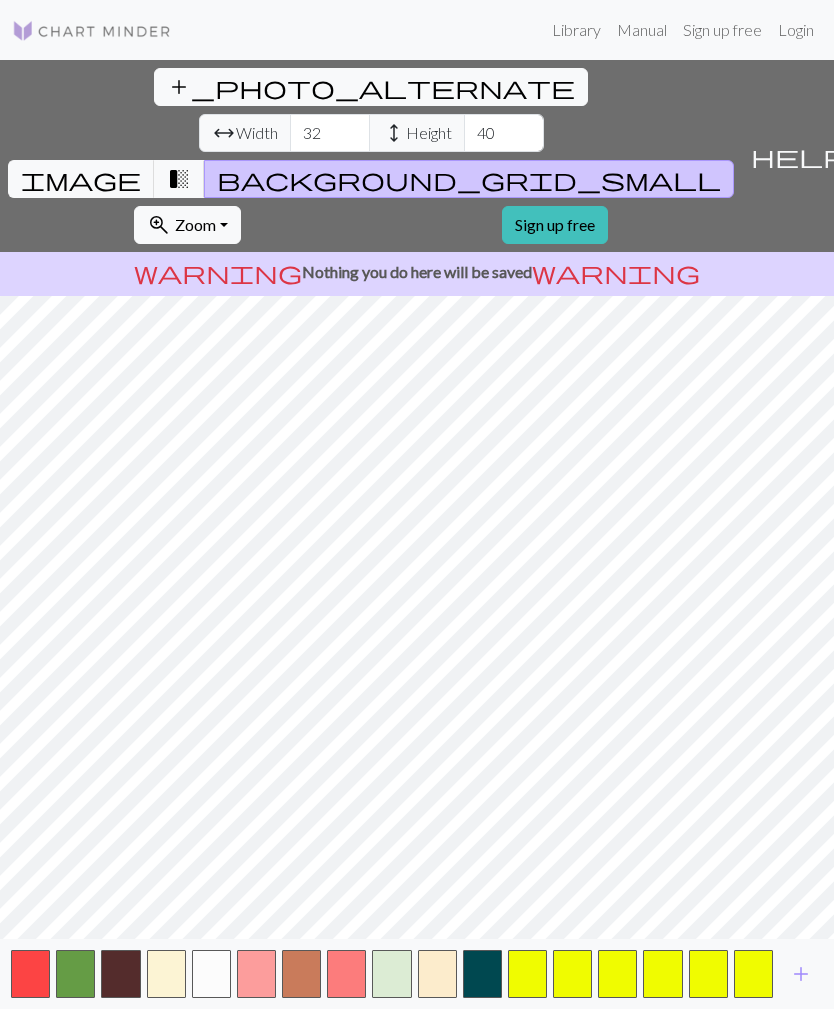 click on "add" at bounding box center (801, 974) 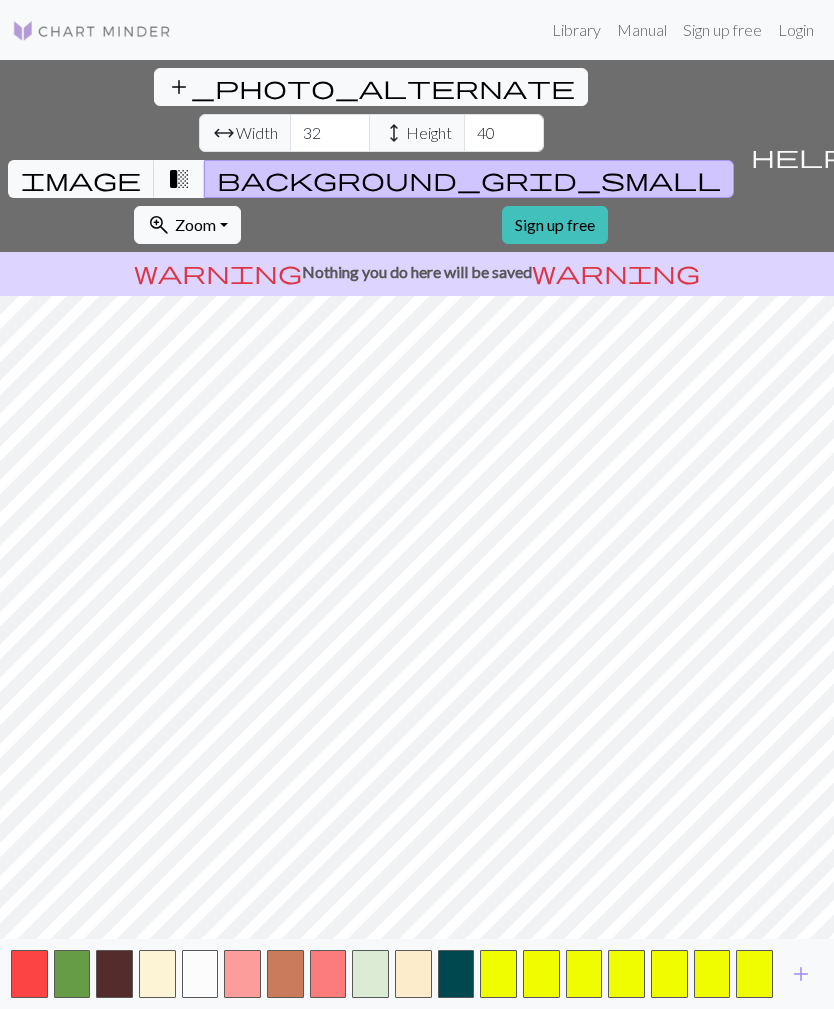 click on "add" at bounding box center [801, 974] 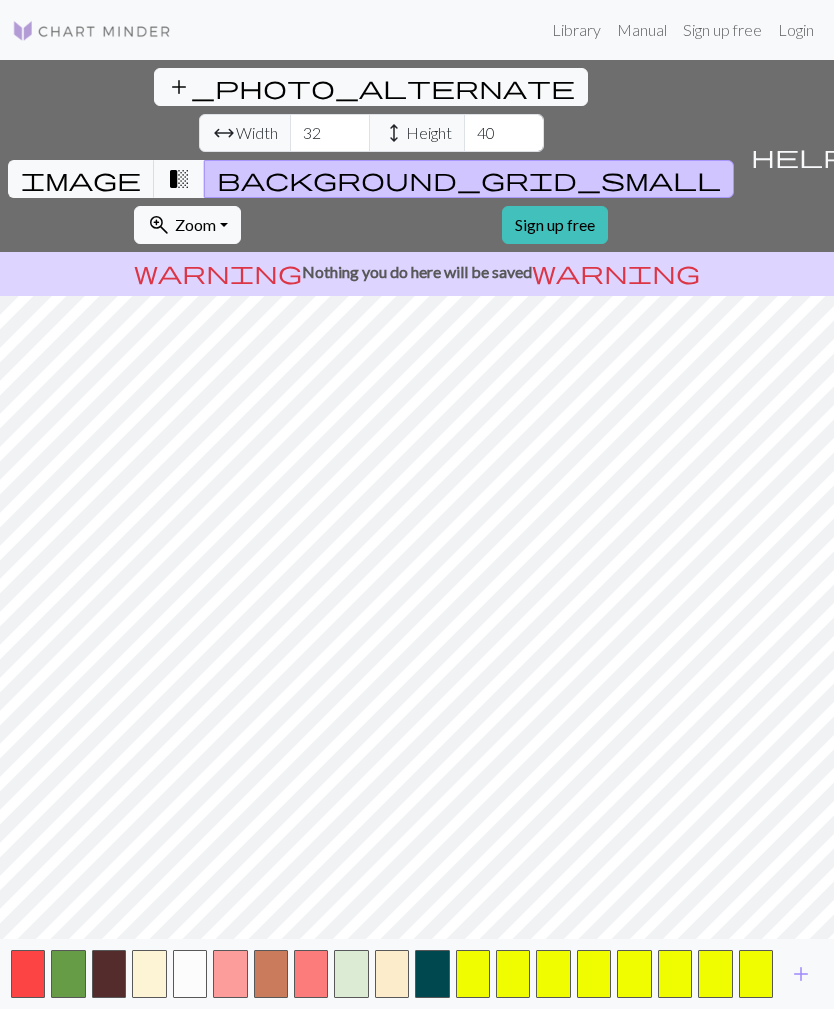 click on "add" at bounding box center (801, 974) 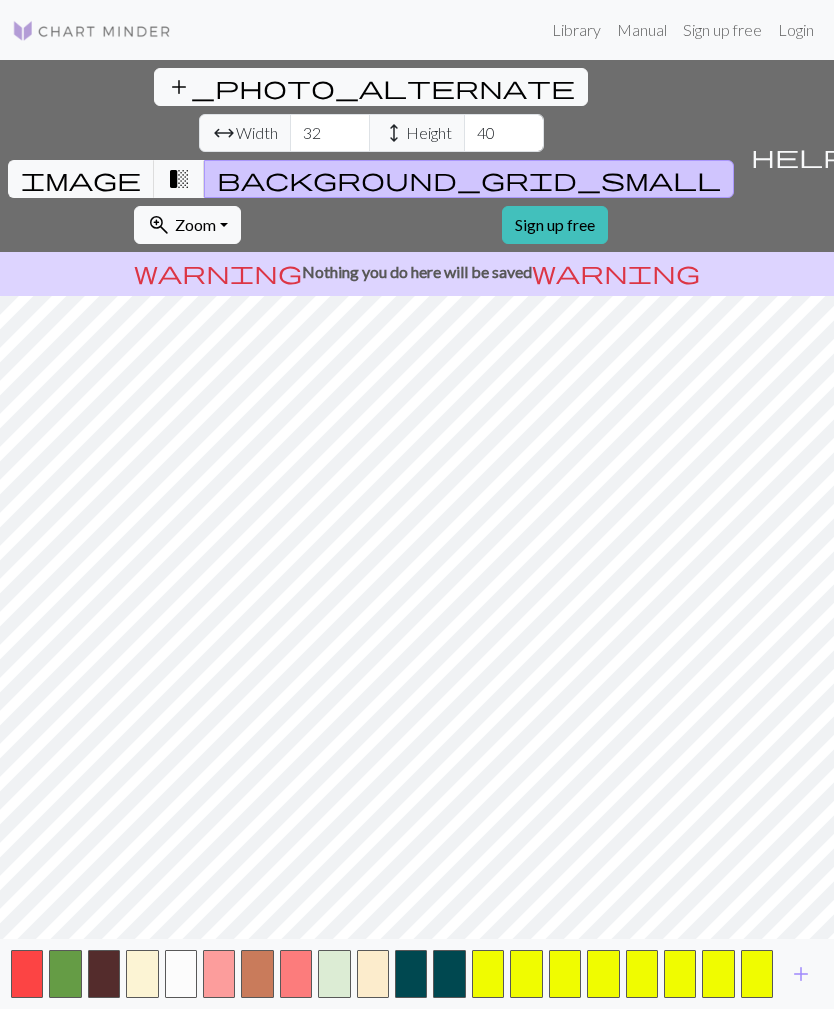 click on "add" at bounding box center [801, 974] 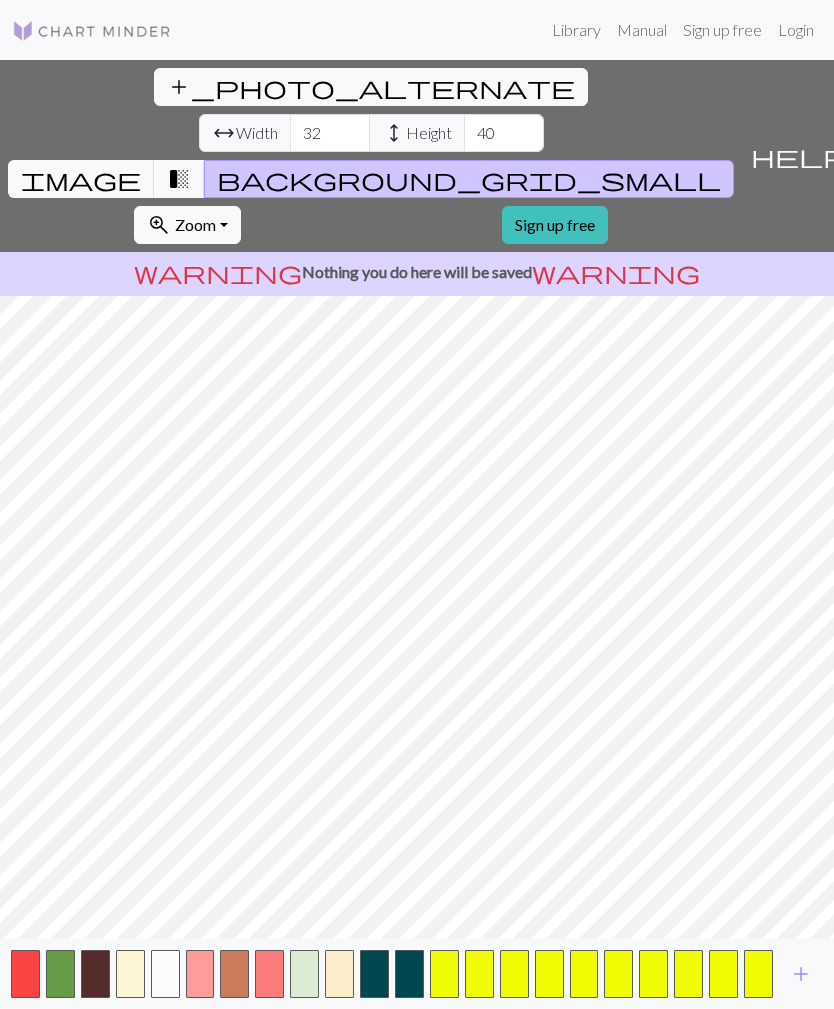 click on "add" at bounding box center [801, 974] 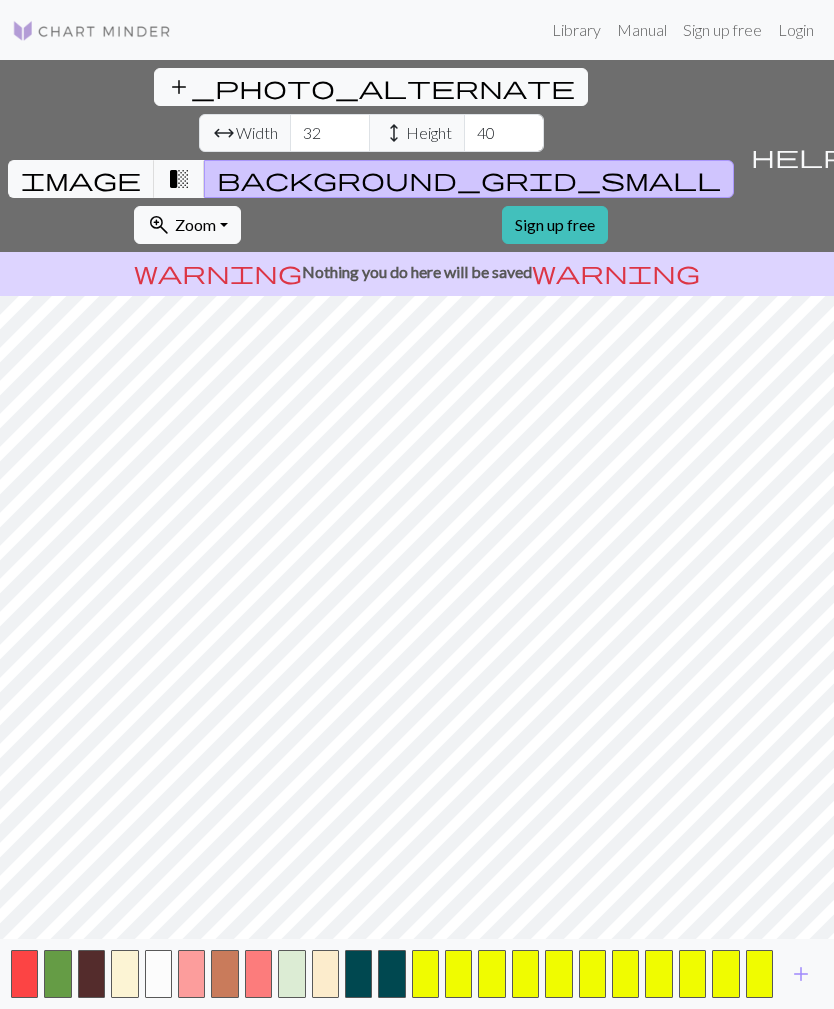click on "add" at bounding box center [801, 974] 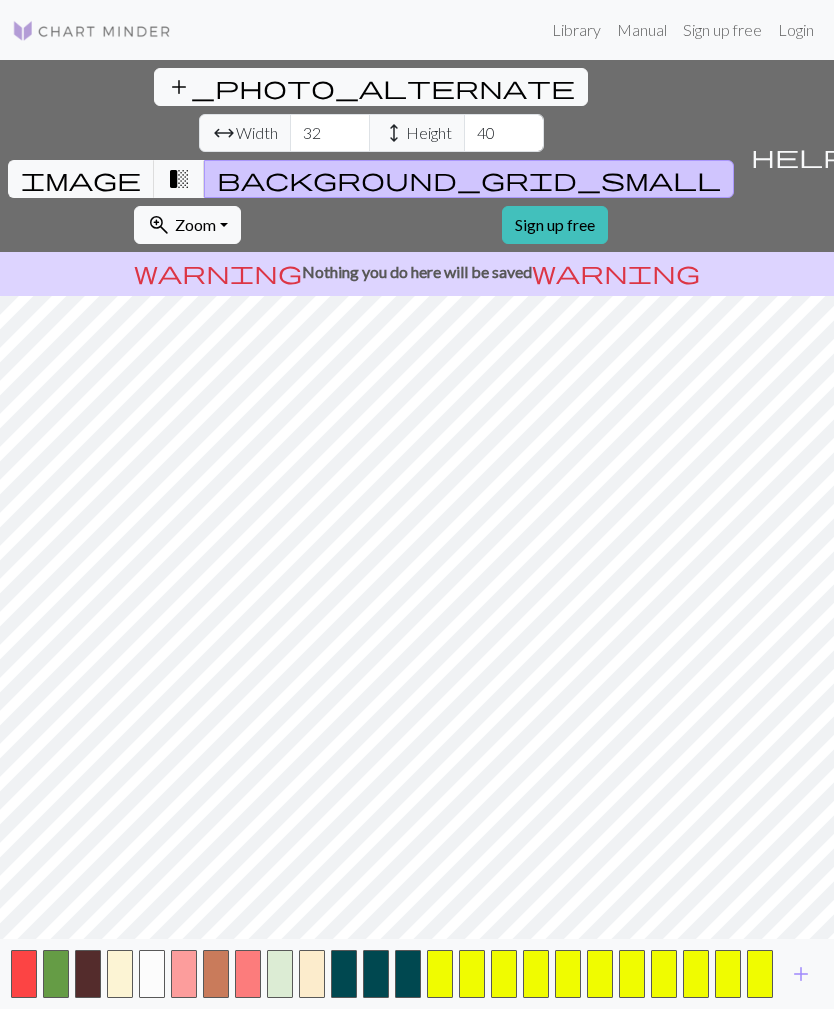 click on "add" at bounding box center (801, 974) 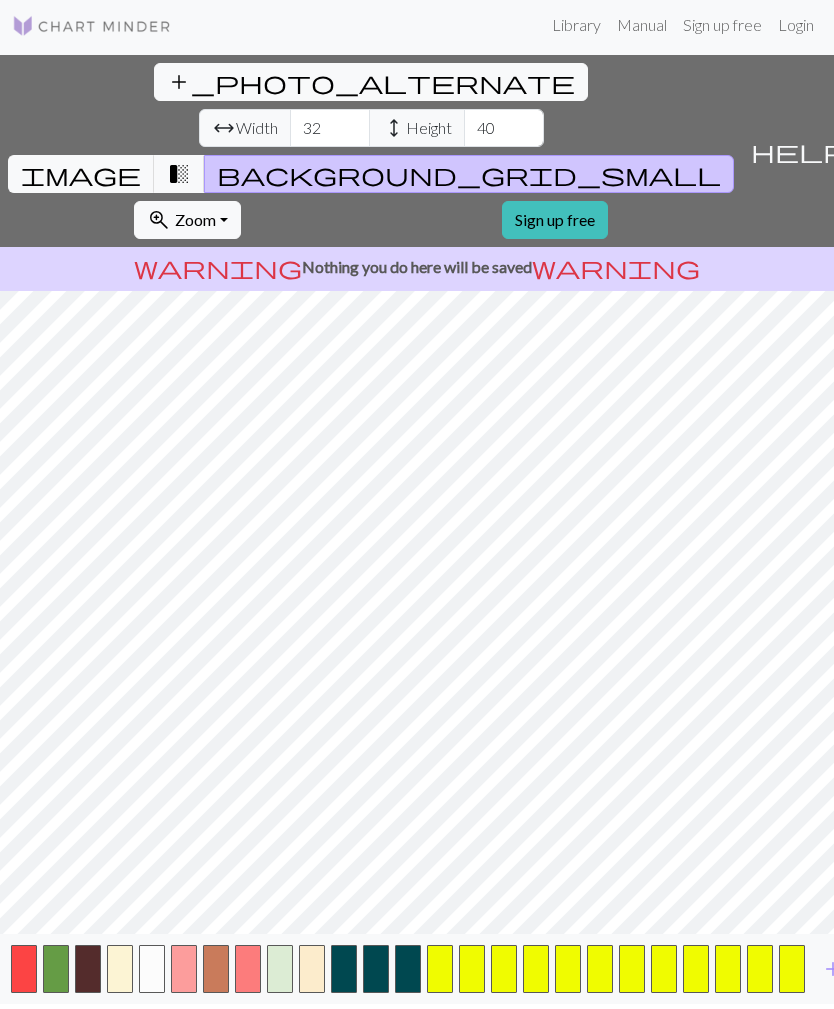 click at bounding box center (792, 969) 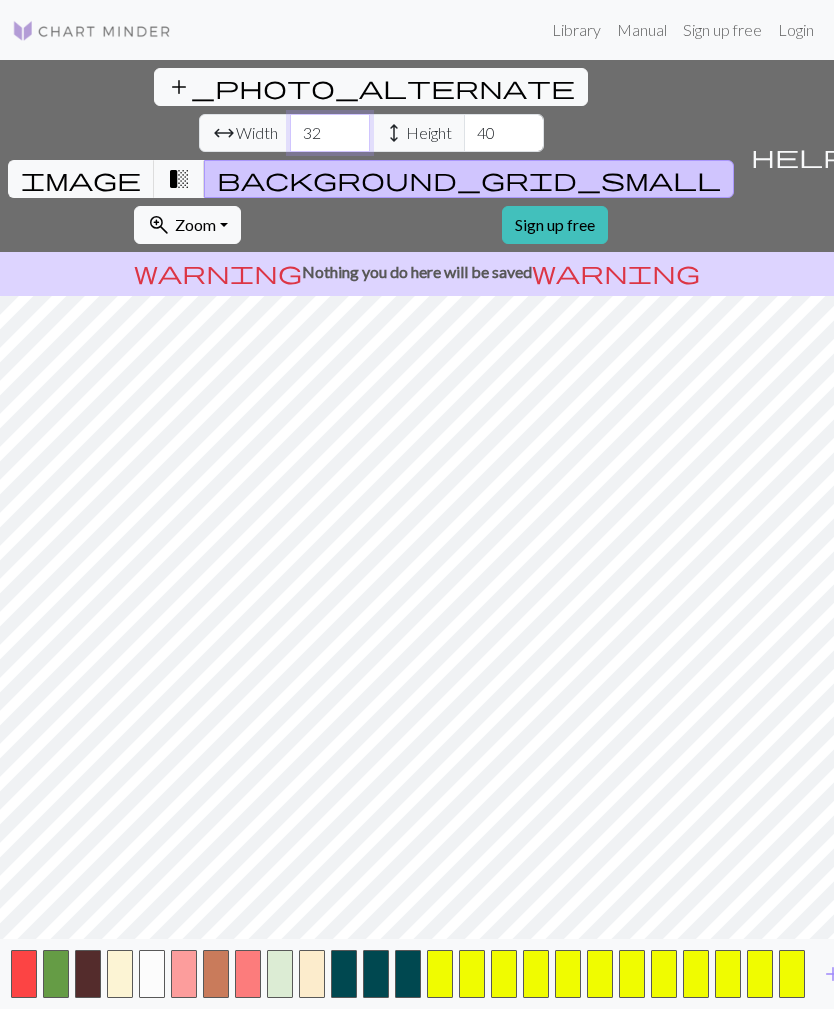 click on "32" at bounding box center (330, 133) 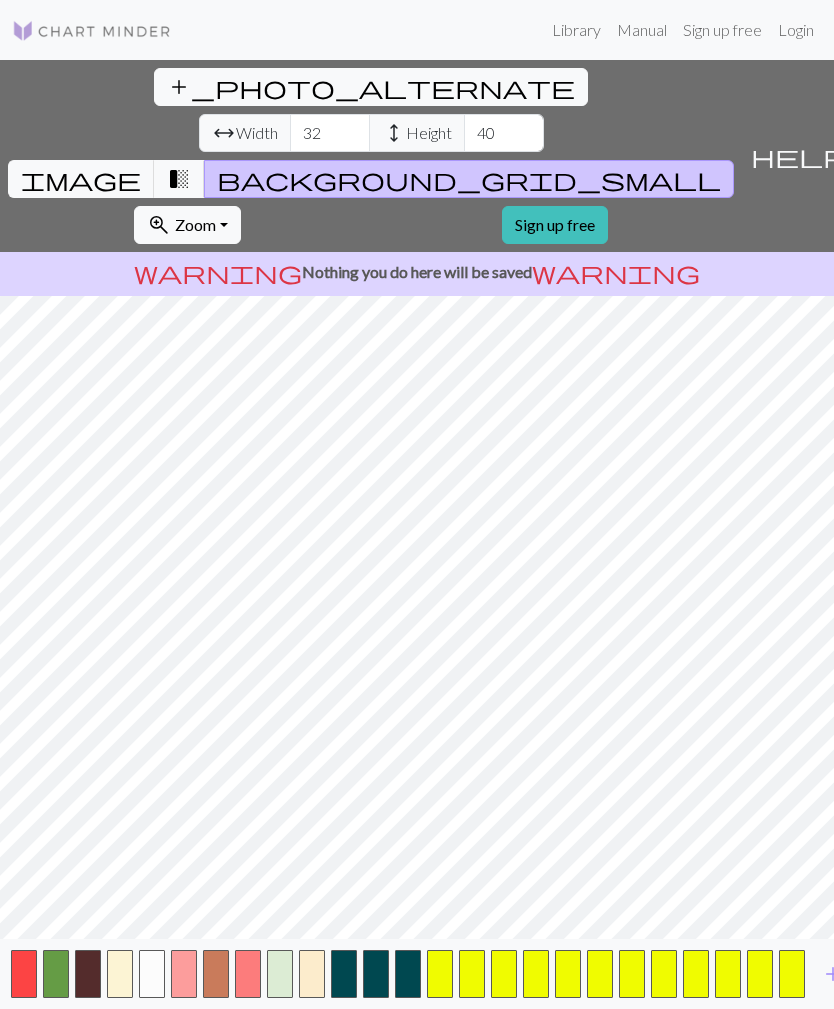 click on "Width" at bounding box center [257, 133] 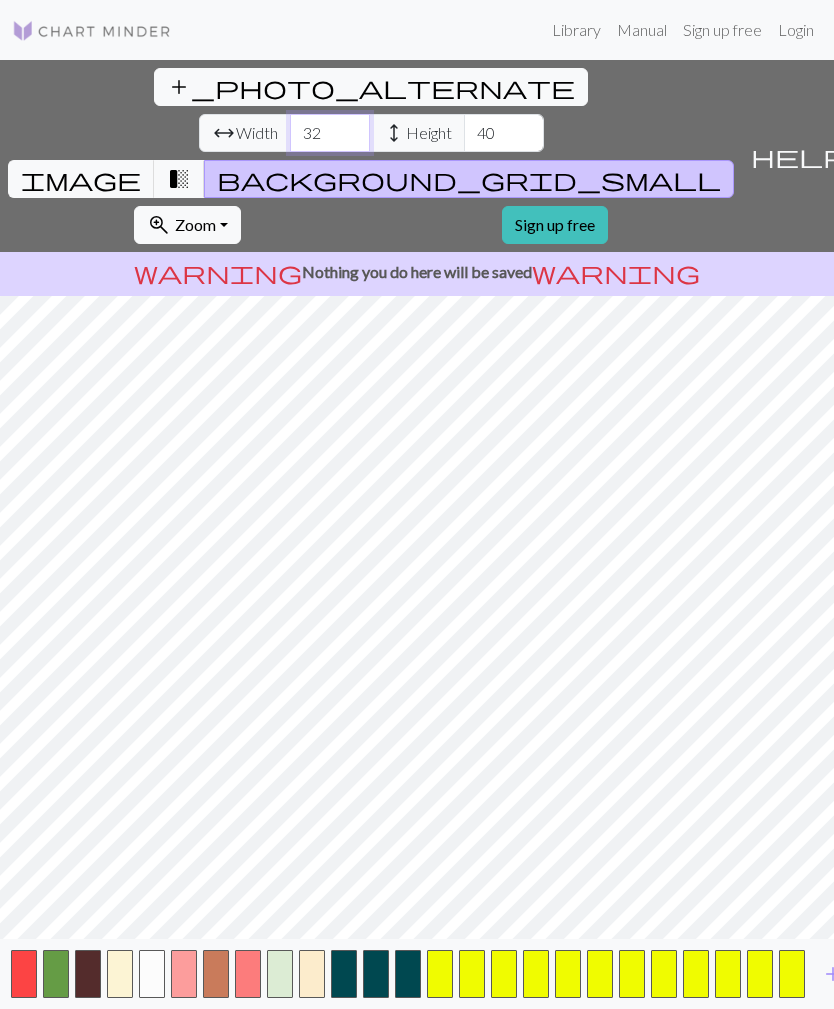 click on "32" at bounding box center (330, 133) 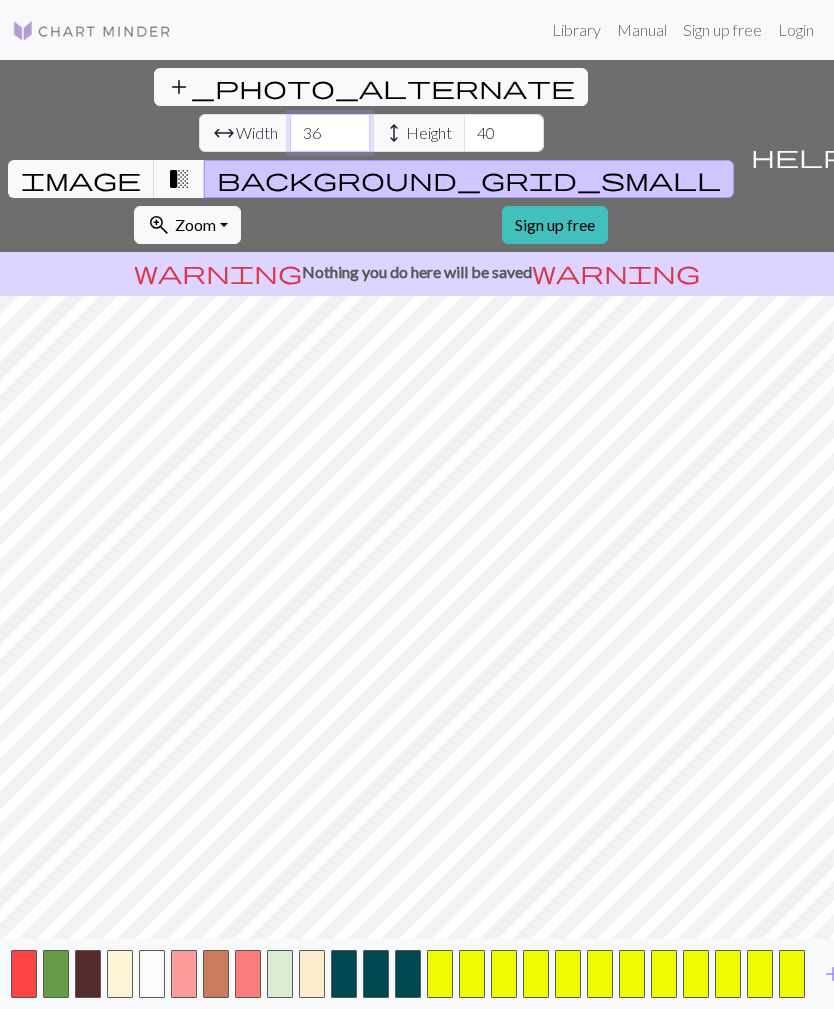 type on "36" 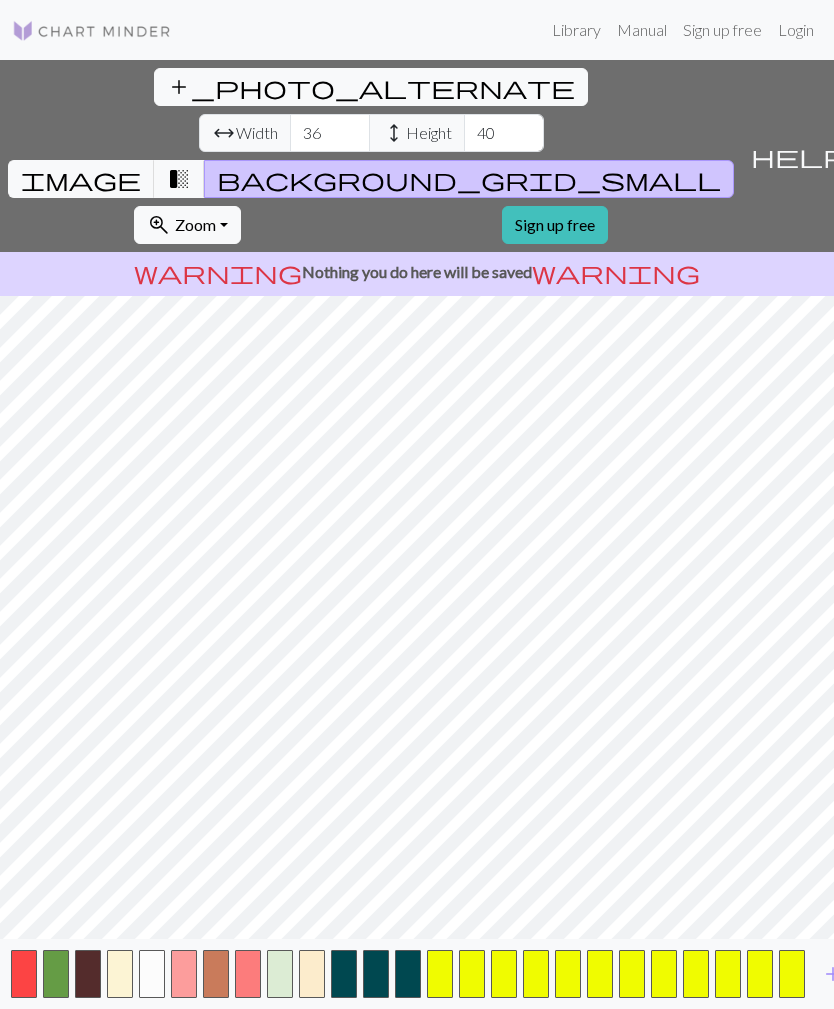 click on "40" at bounding box center [504, 133] 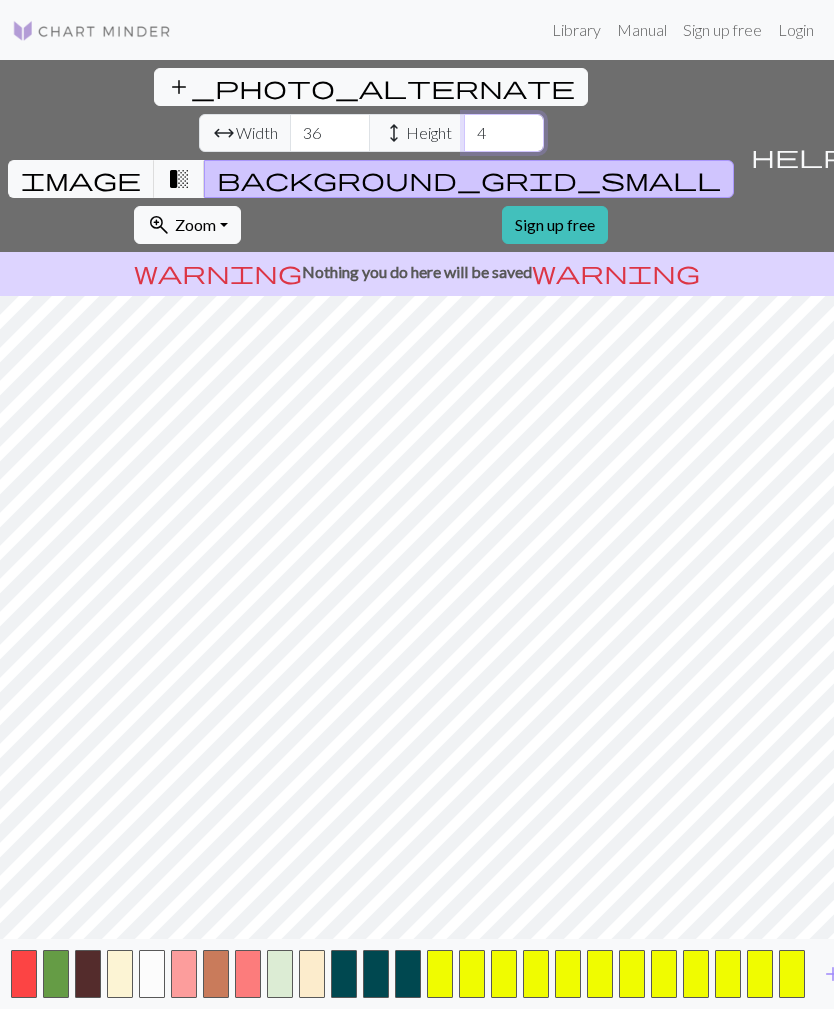 type on "44" 